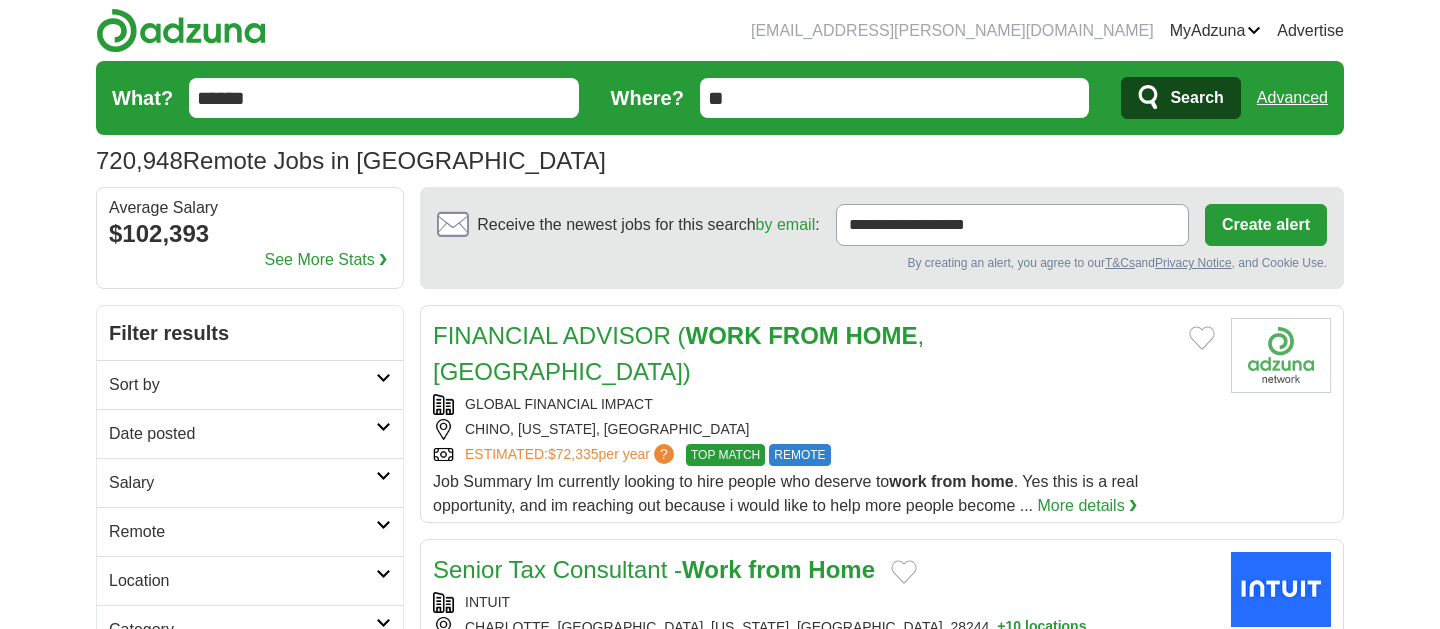 scroll, scrollTop: 119, scrollLeft: 0, axis: vertical 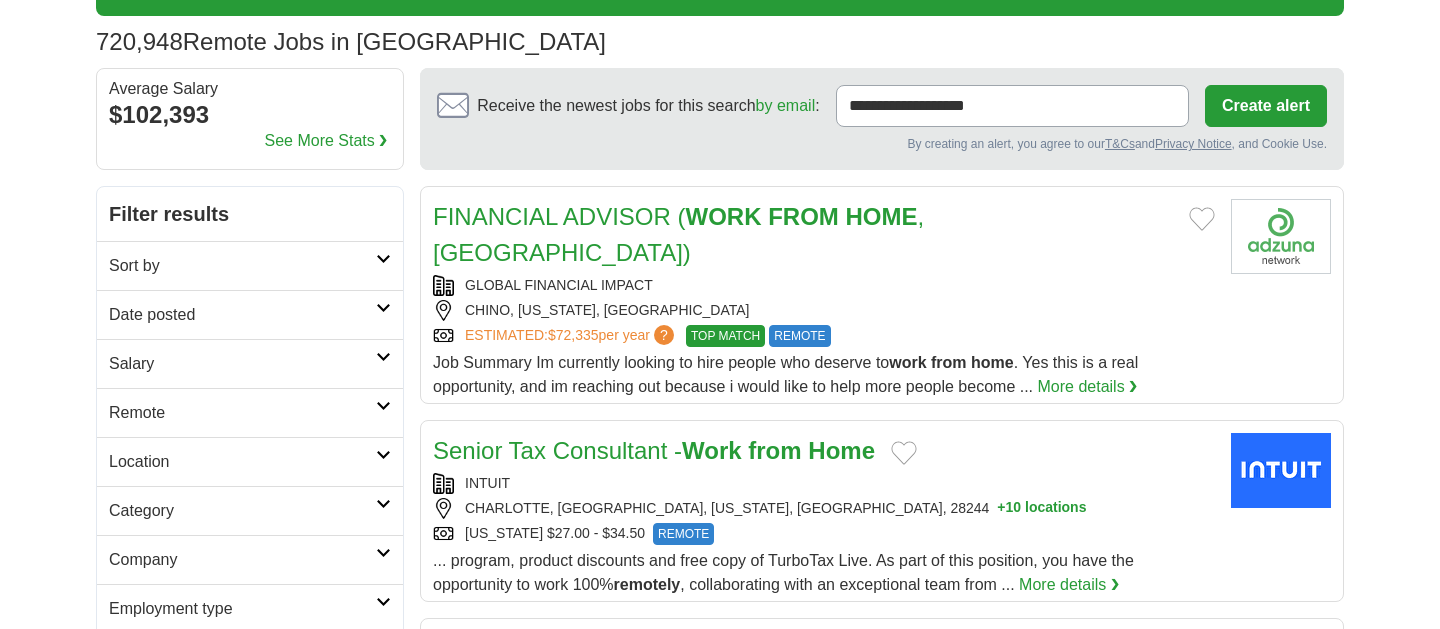 click on "Sort by" at bounding box center (242, 266) 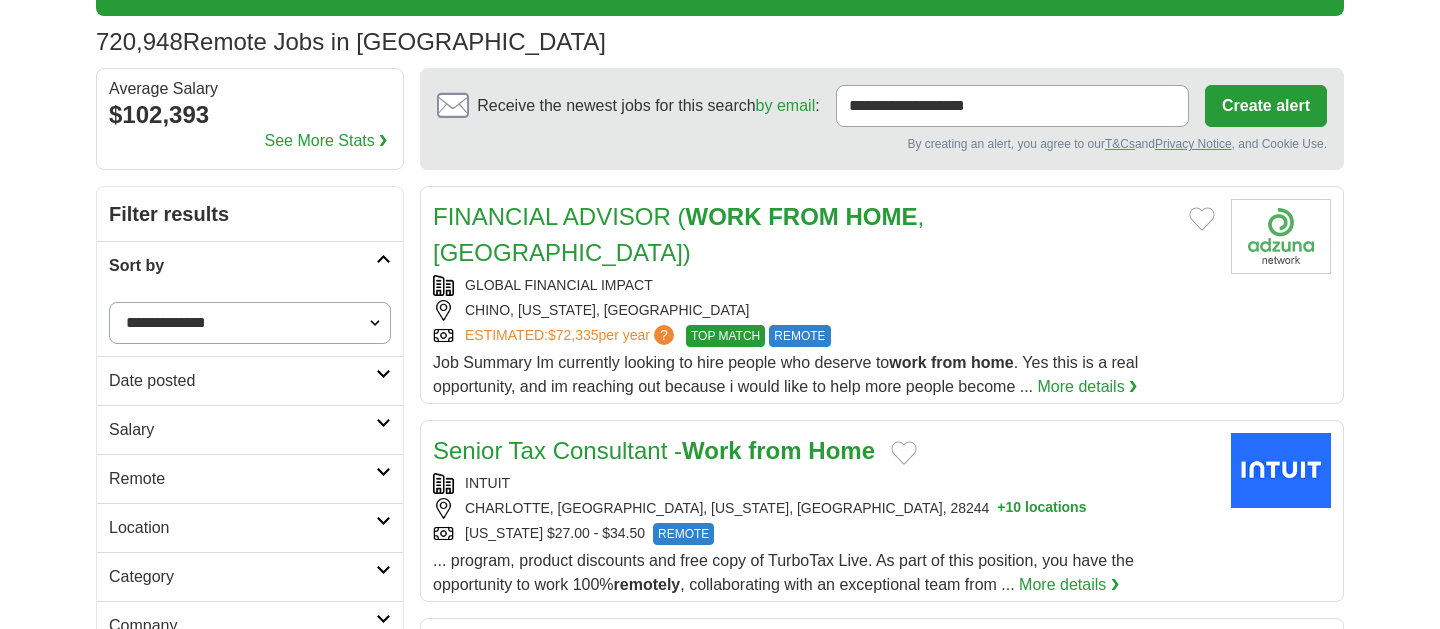 click on "Sort by" at bounding box center (242, 266) 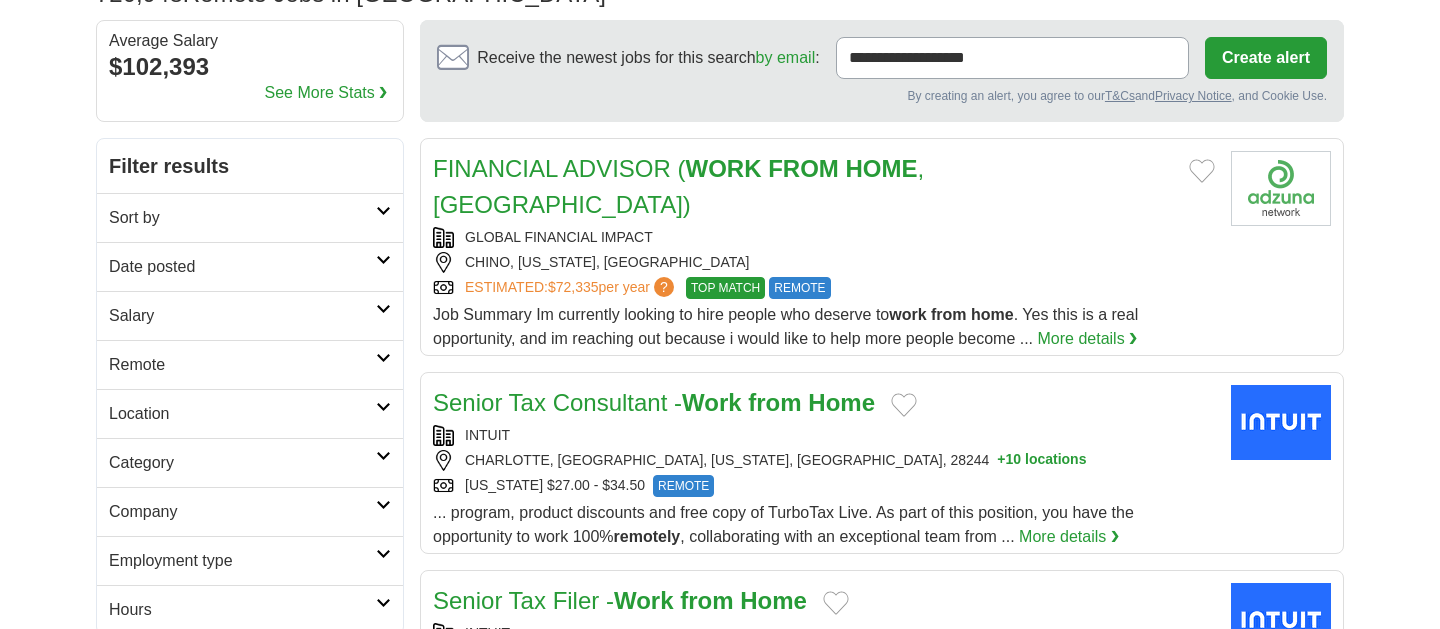 scroll, scrollTop: 171, scrollLeft: 0, axis: vertical 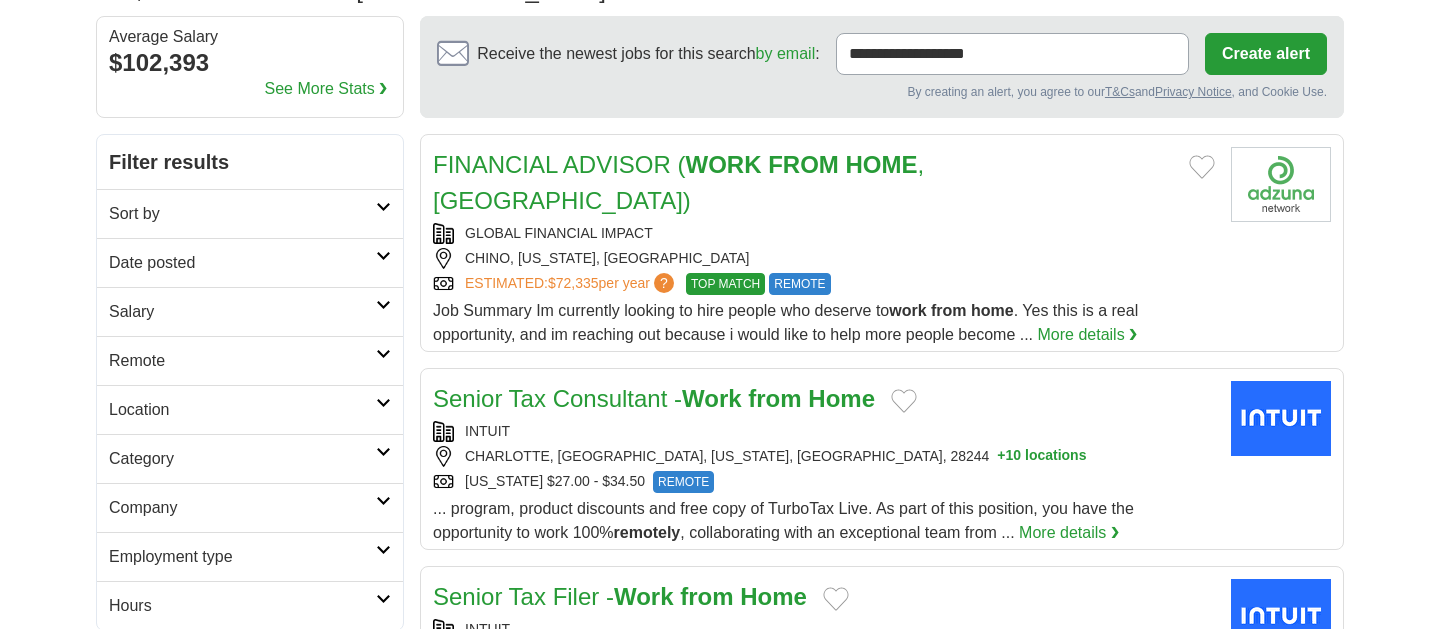click on "Remote" at bounding box center (242, 361) 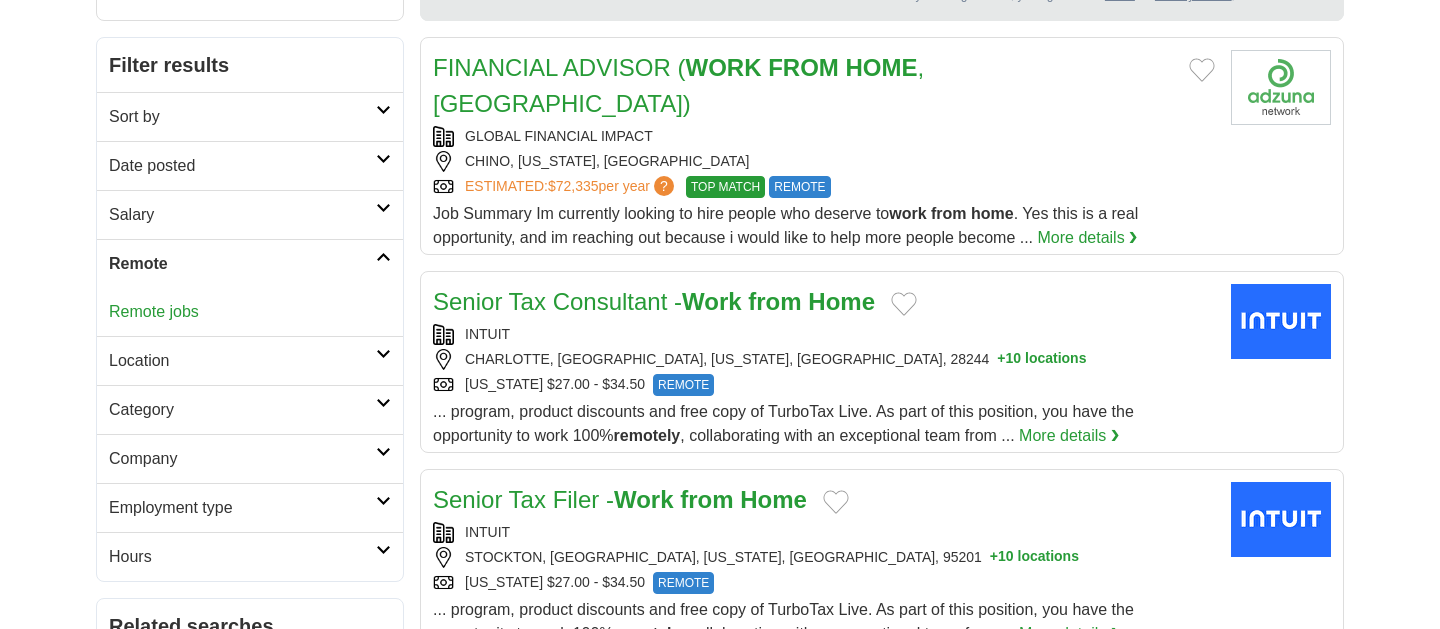 scroll, scrollTop: 267, scrollLeft: 0, axis: vertical 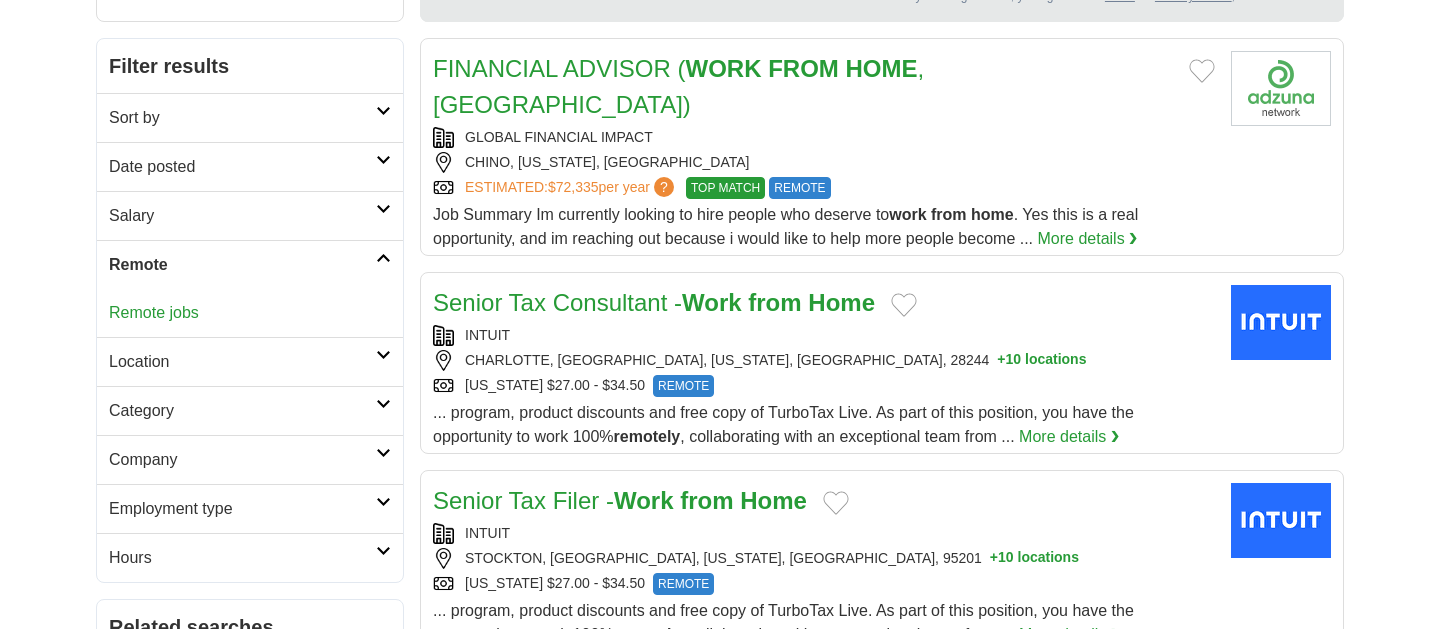 click on "Location" at bounding box center (242, 362) 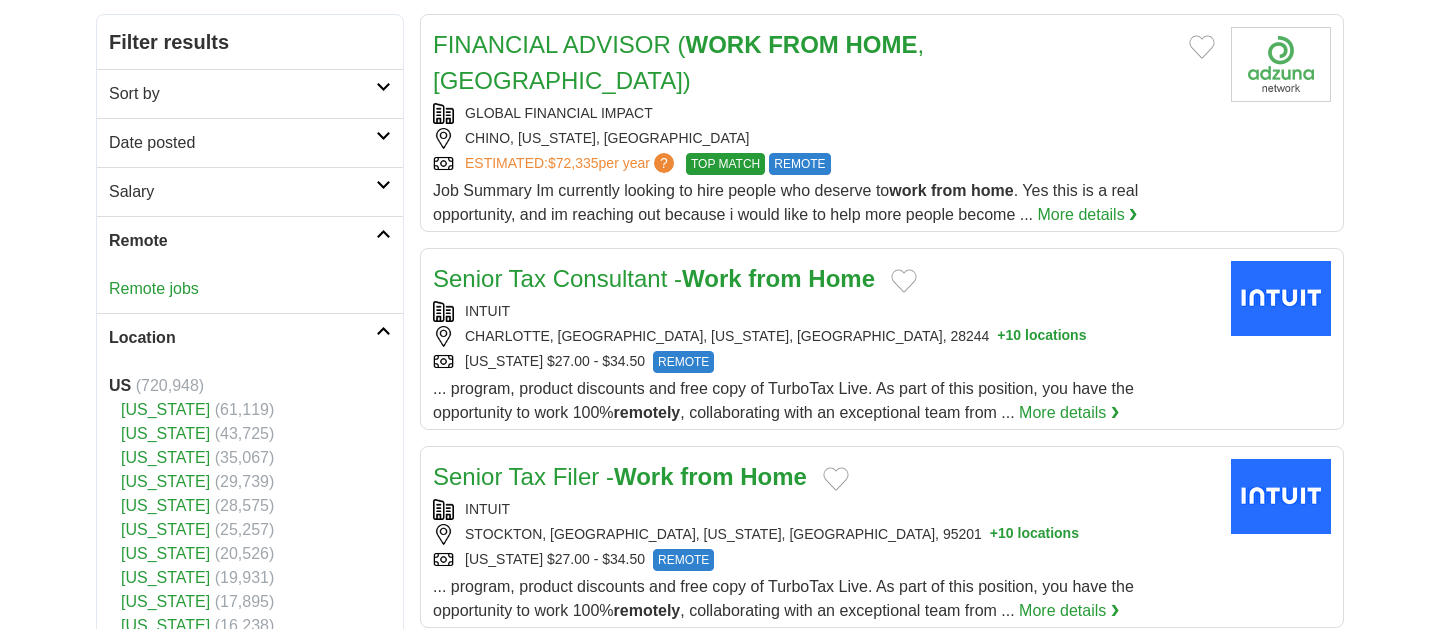 scroll, scrollTop: 293, scrollLeft: 0, axis: vertical 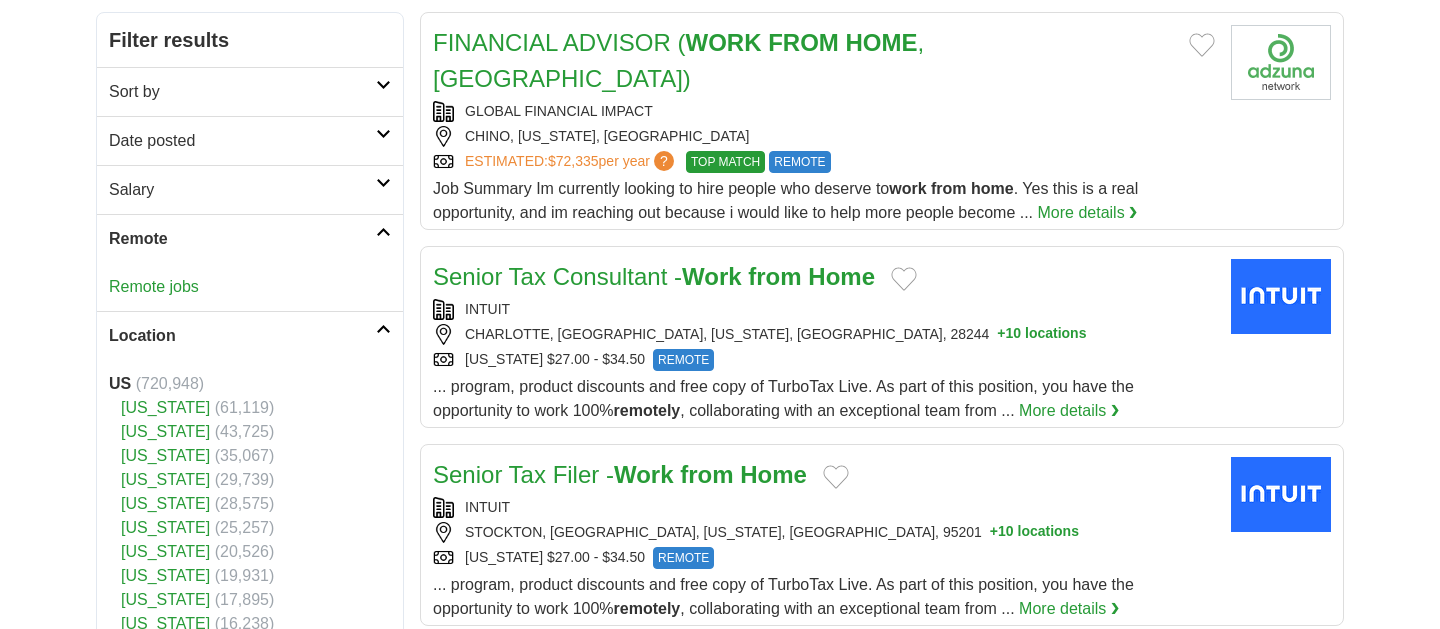 click on "Location" at bounding box center [242, 336] 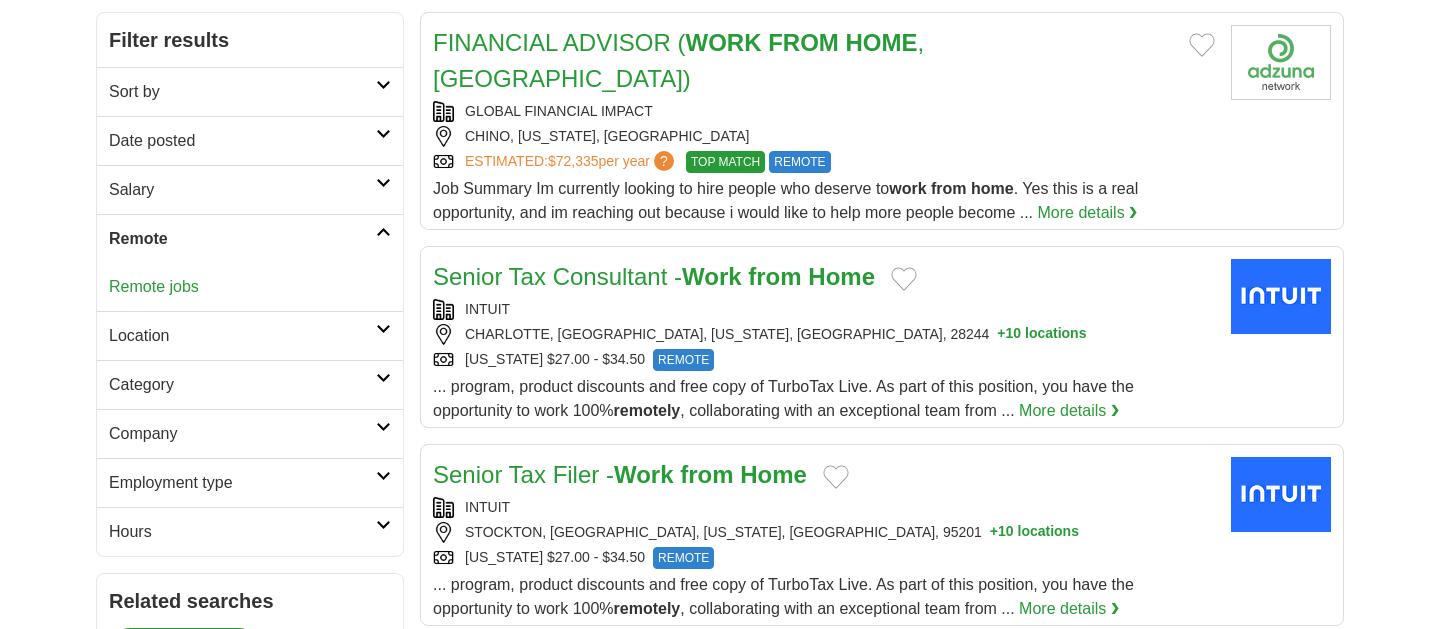 click on "Employment type" at bounding box center [242, 483] 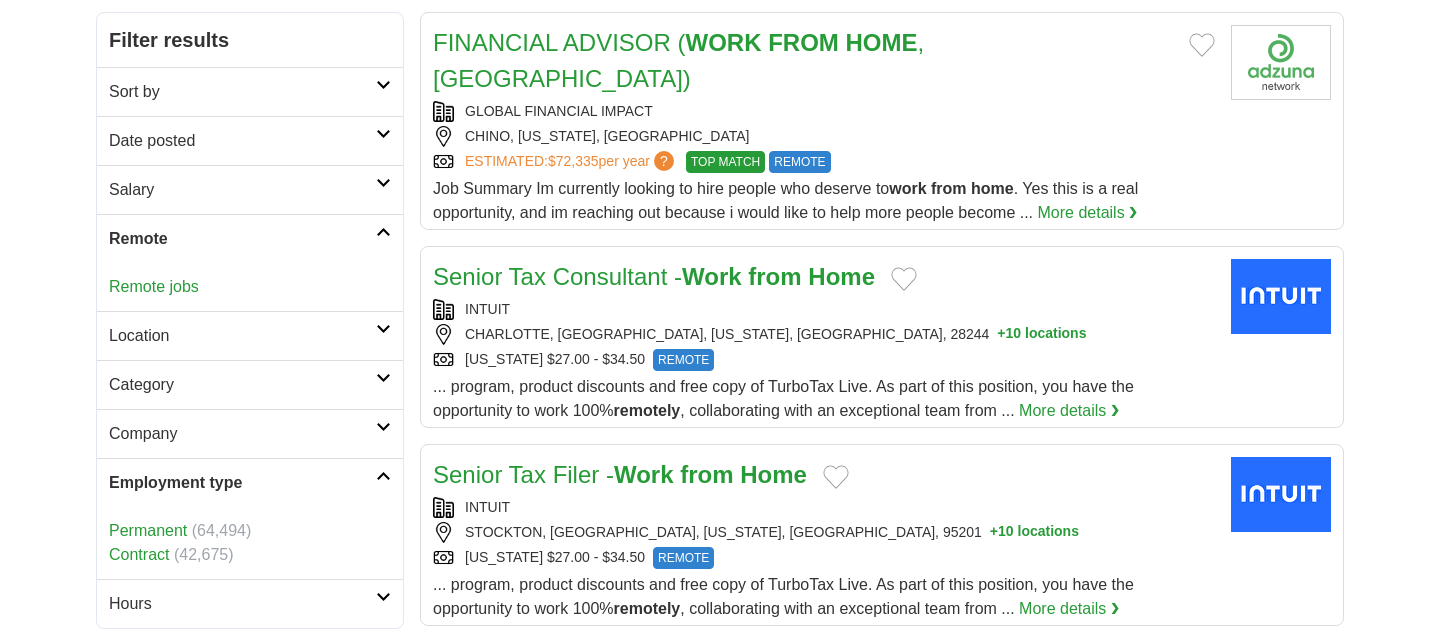 click on "Employment type" at bounding box center (242, 483) 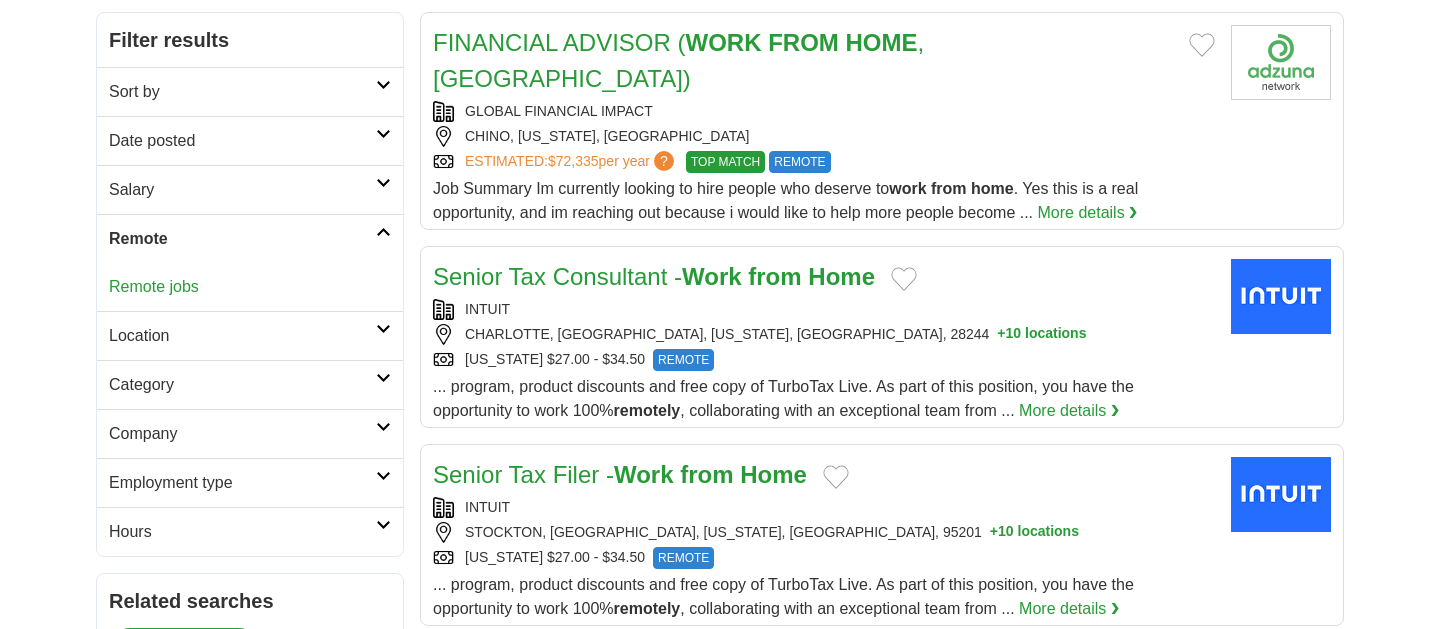 click on "Salary" at bounding box center [250, 189] 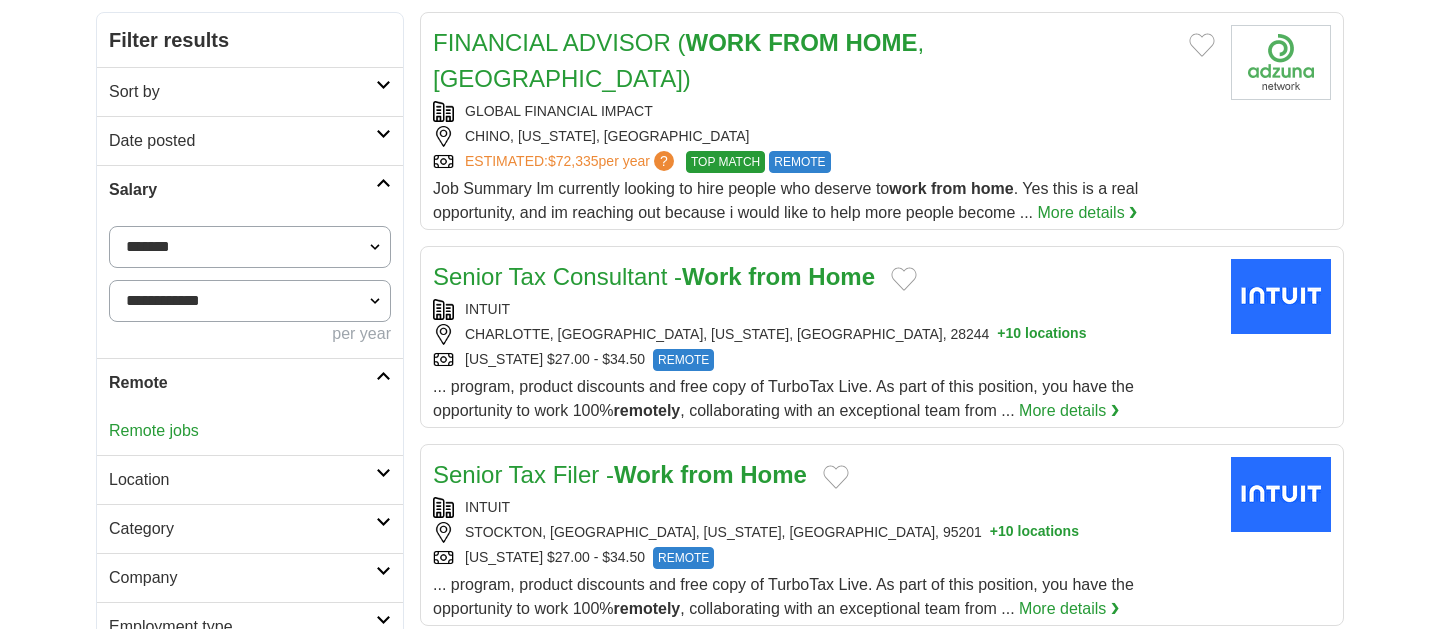 click on "Salary" at bounding box center (250, 189) 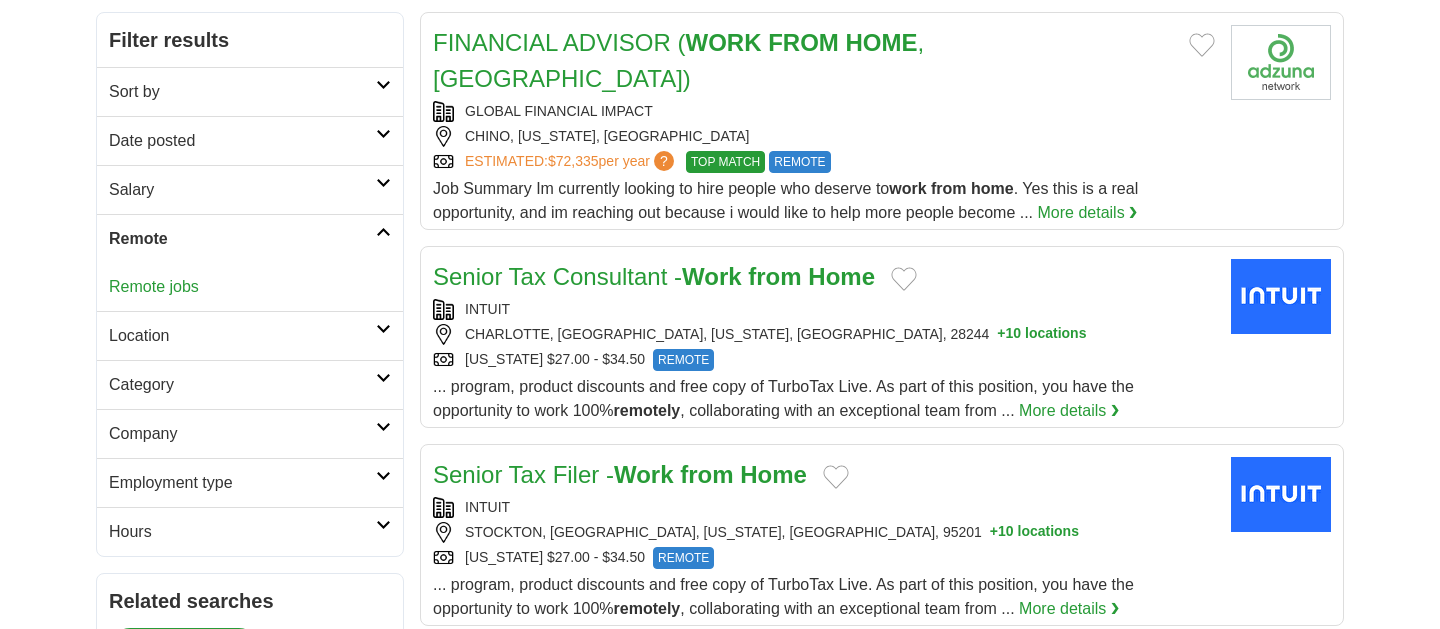 click on "Hours" at bounding box center (242, 532) 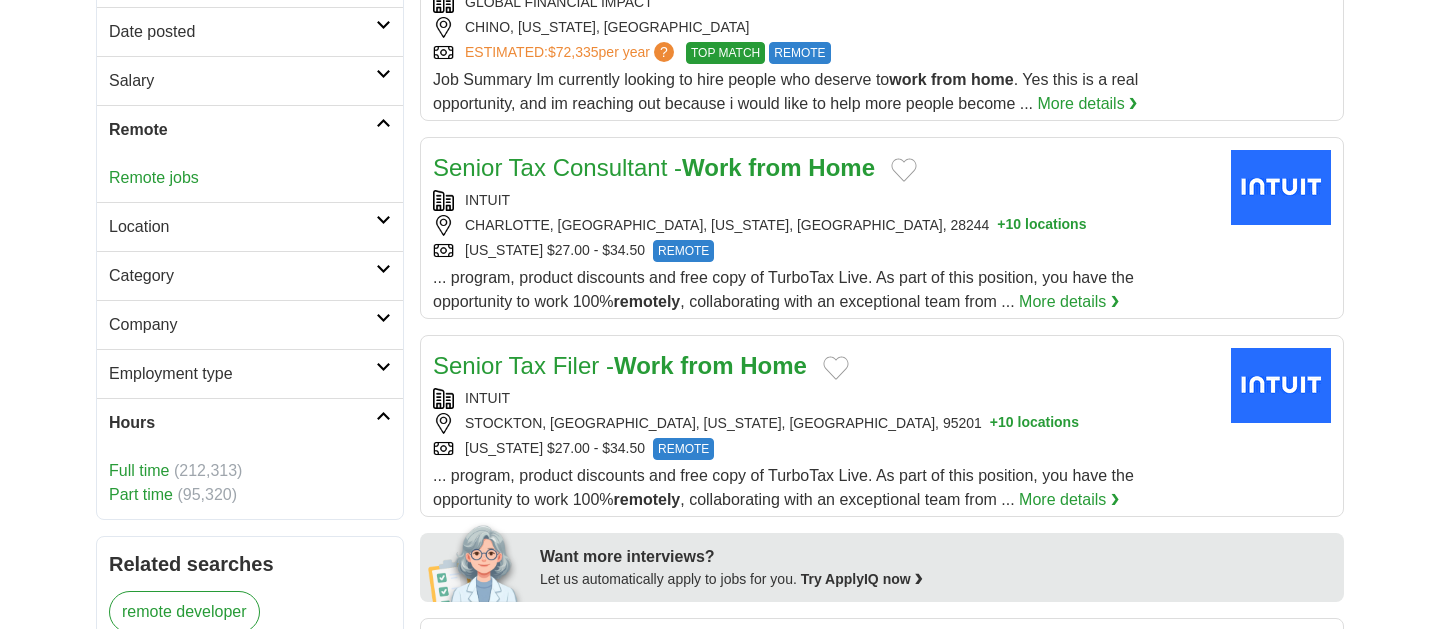 scroll, scrollTop: 415, scrollLeft: 0, axis: vertical 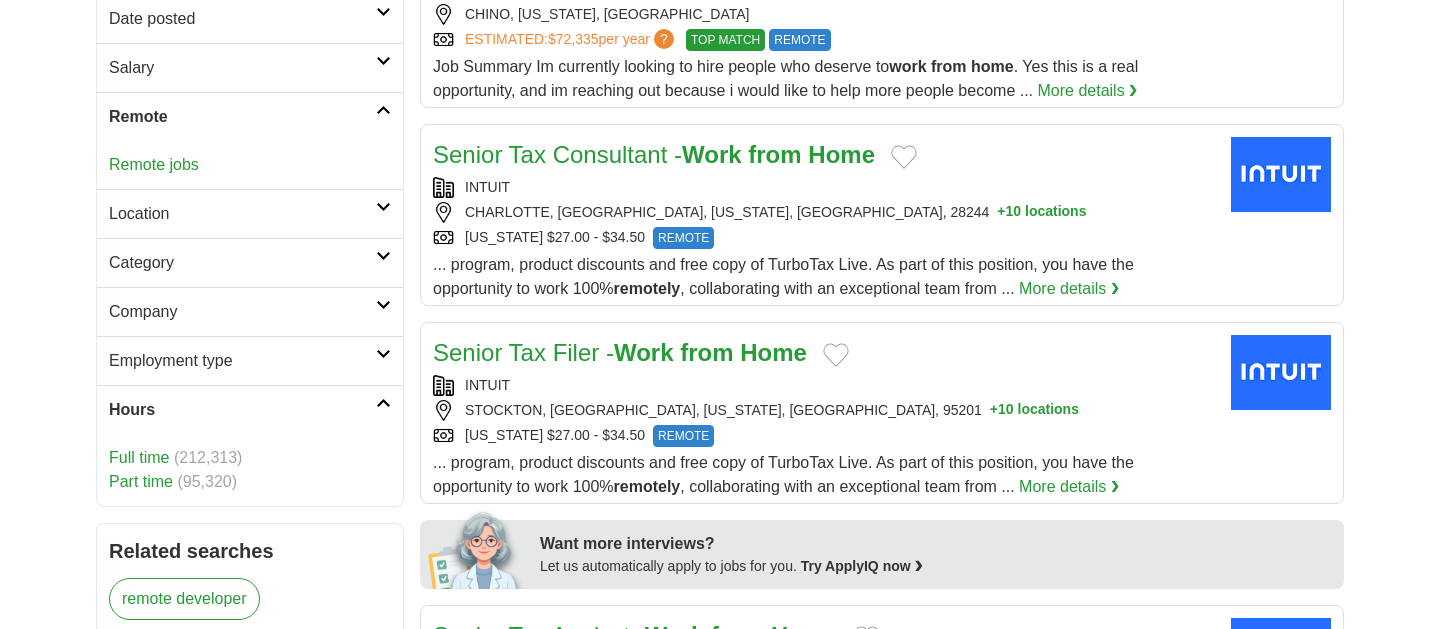 click on "Employment type" at bounding box center (242, 361) 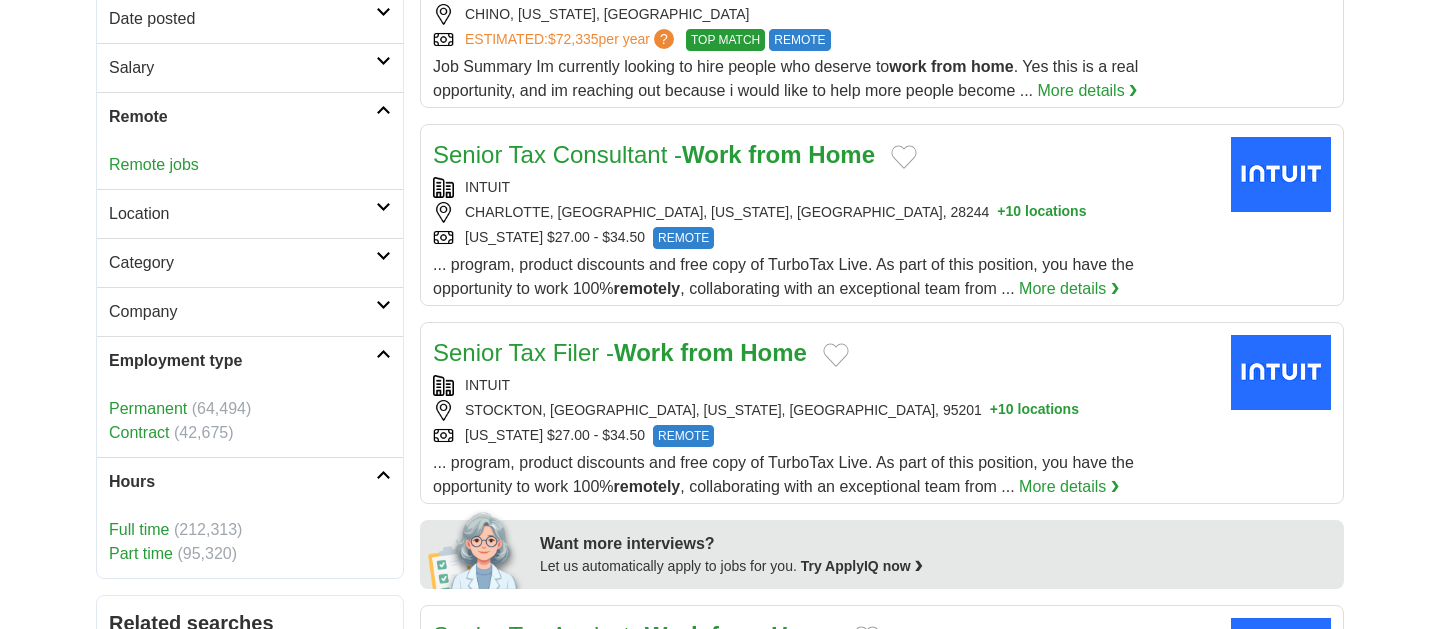 click on "Category" at bounding box center (242, 263) 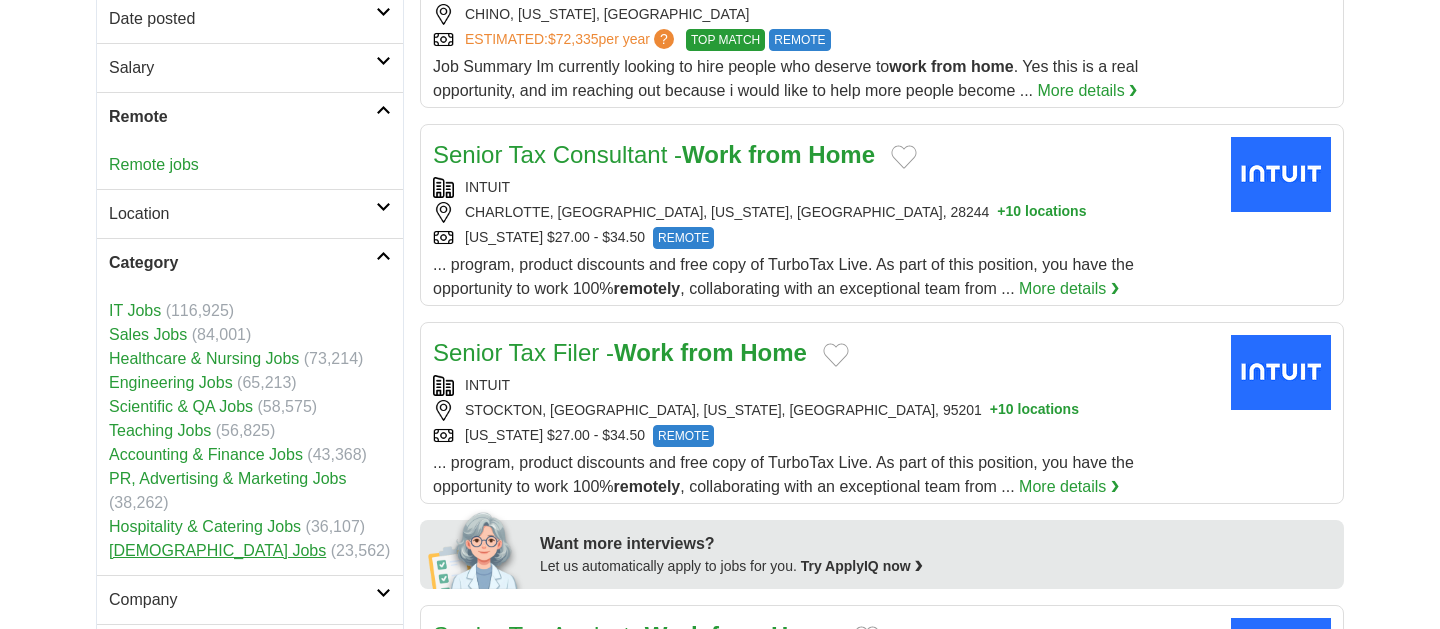 click on "[DEMOGRAPHIC_DATA] Jobs" at bounding box center [217, 550] 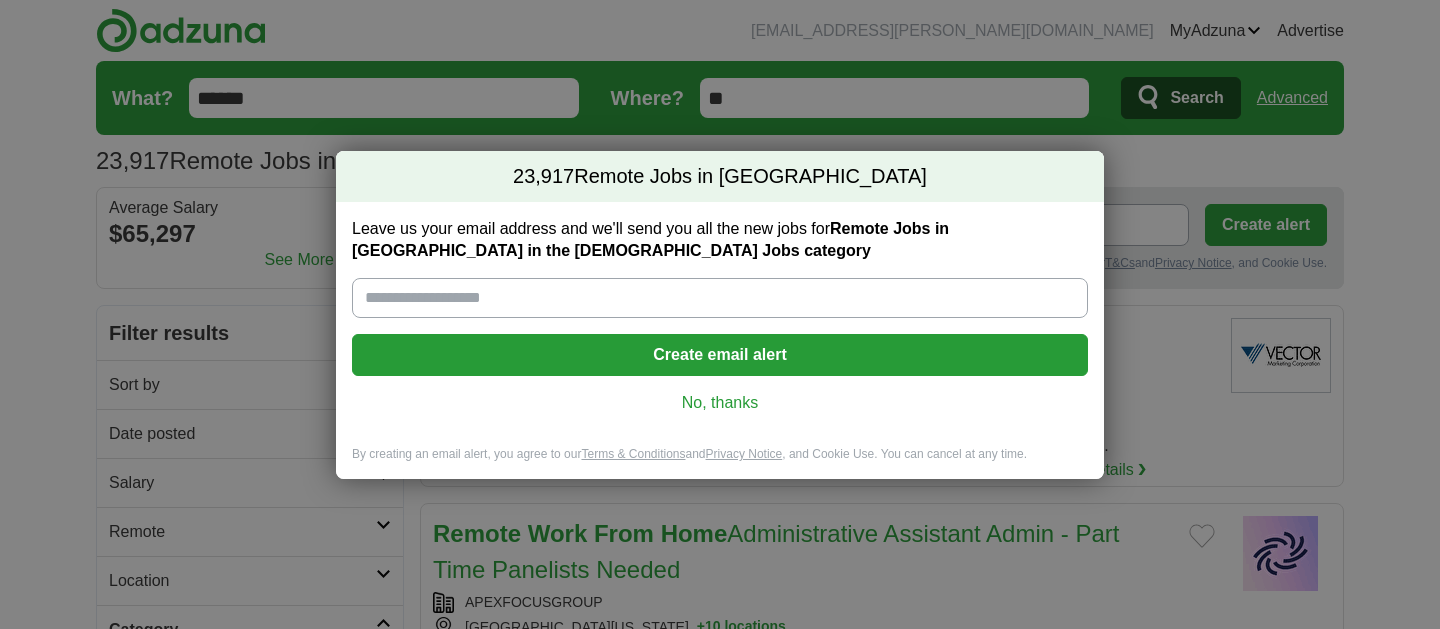 scroll, scrollTop: 0, scrollLeft: 0, axis: both 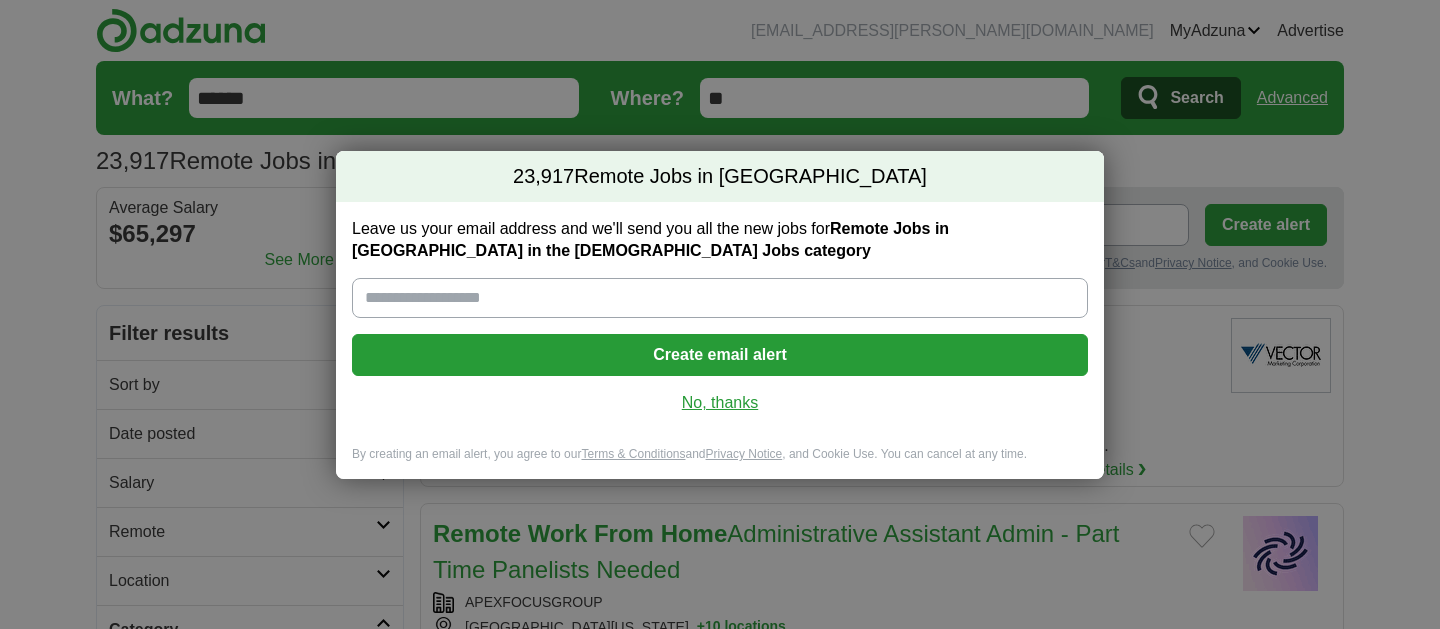 click on "No, thanks" at bounding box center [720, 403] 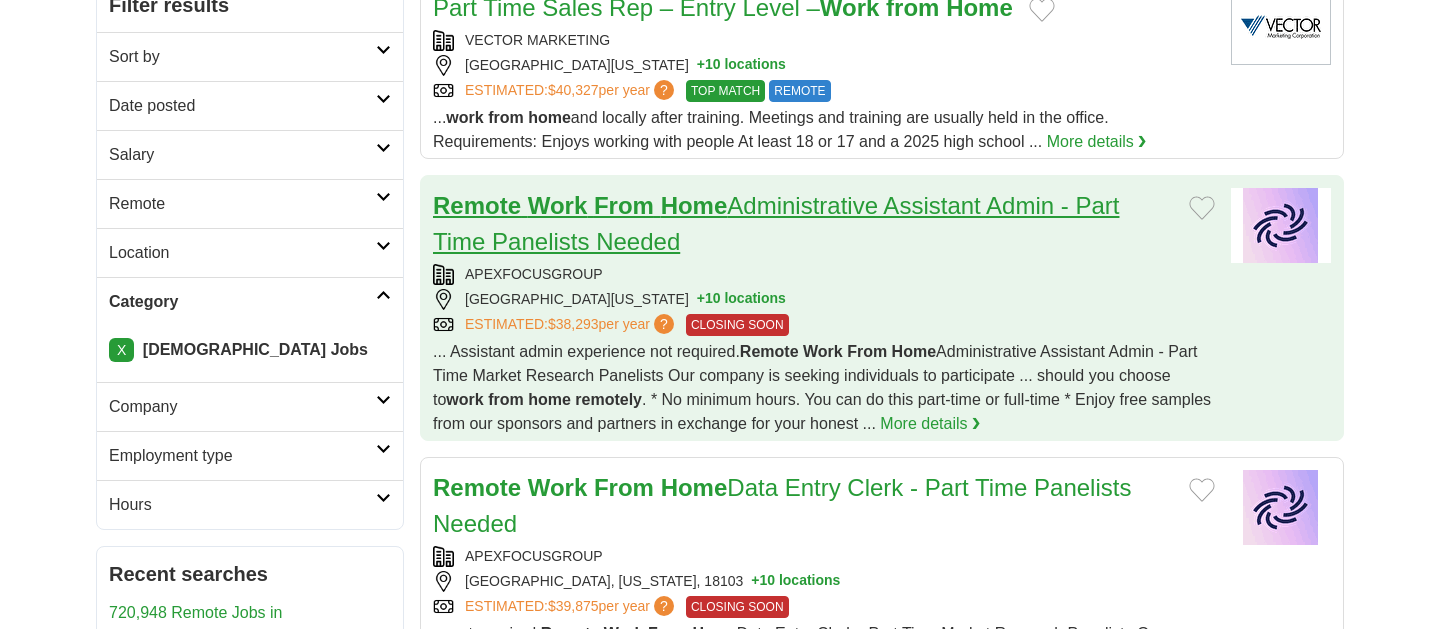 scroll, scrollTop: 329, scrollLeft: 0, axis: vertical 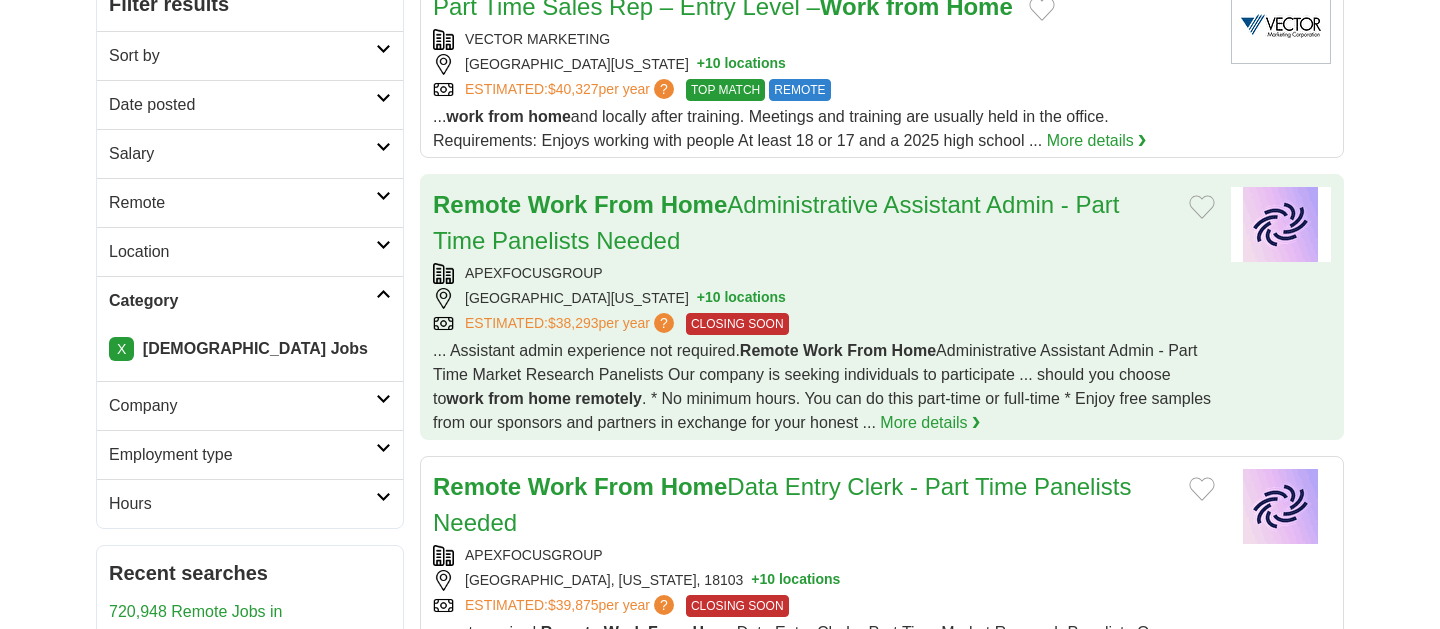 click on "ESTIMATED:
$38,293
per year
?
CLOSING SOON" at bounding box center [824, 324] 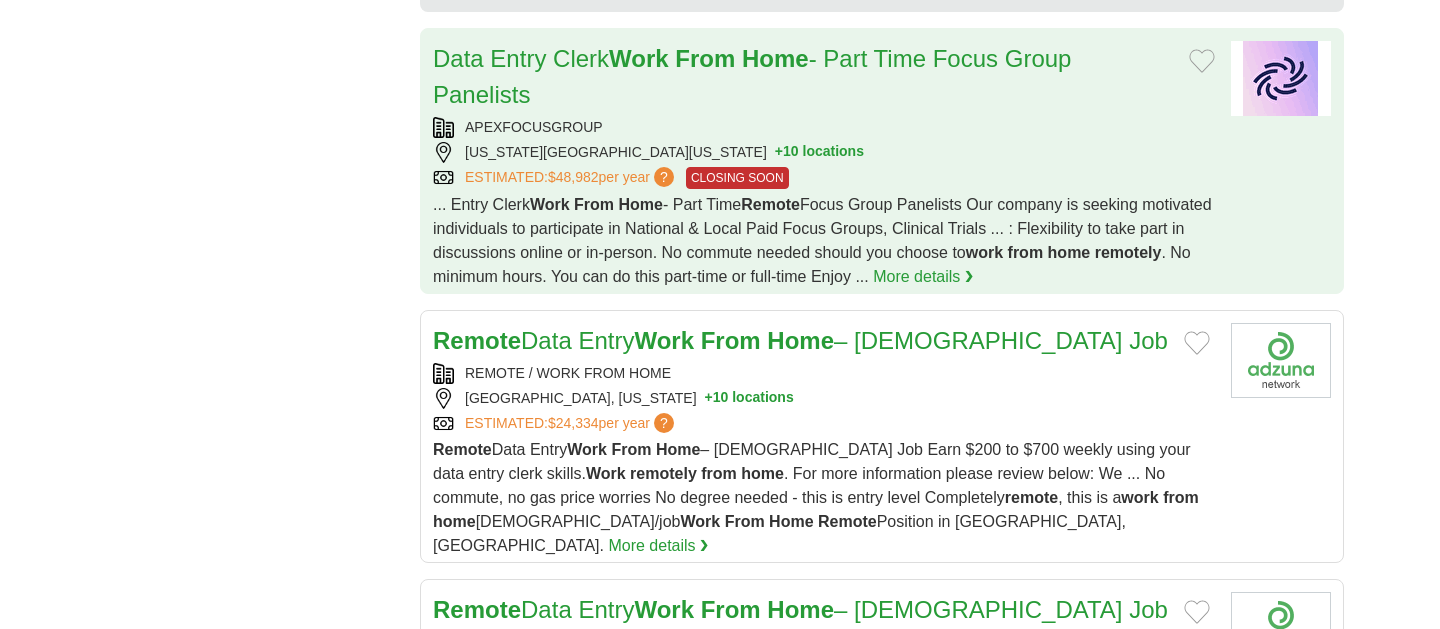 scroll, scrollTop: 2252, scrollLeft: 0, axis: vertical 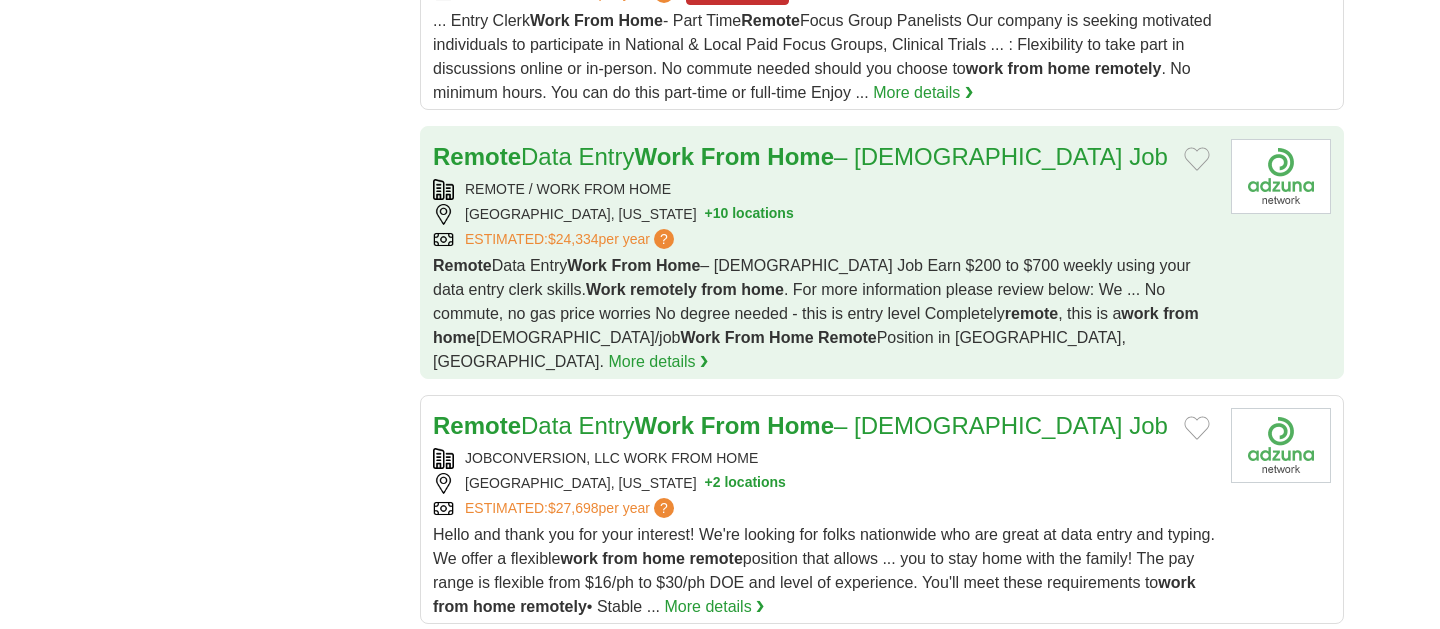 click on "REMOTE / WORK FROM HOME" at bounding box center [824, 189] 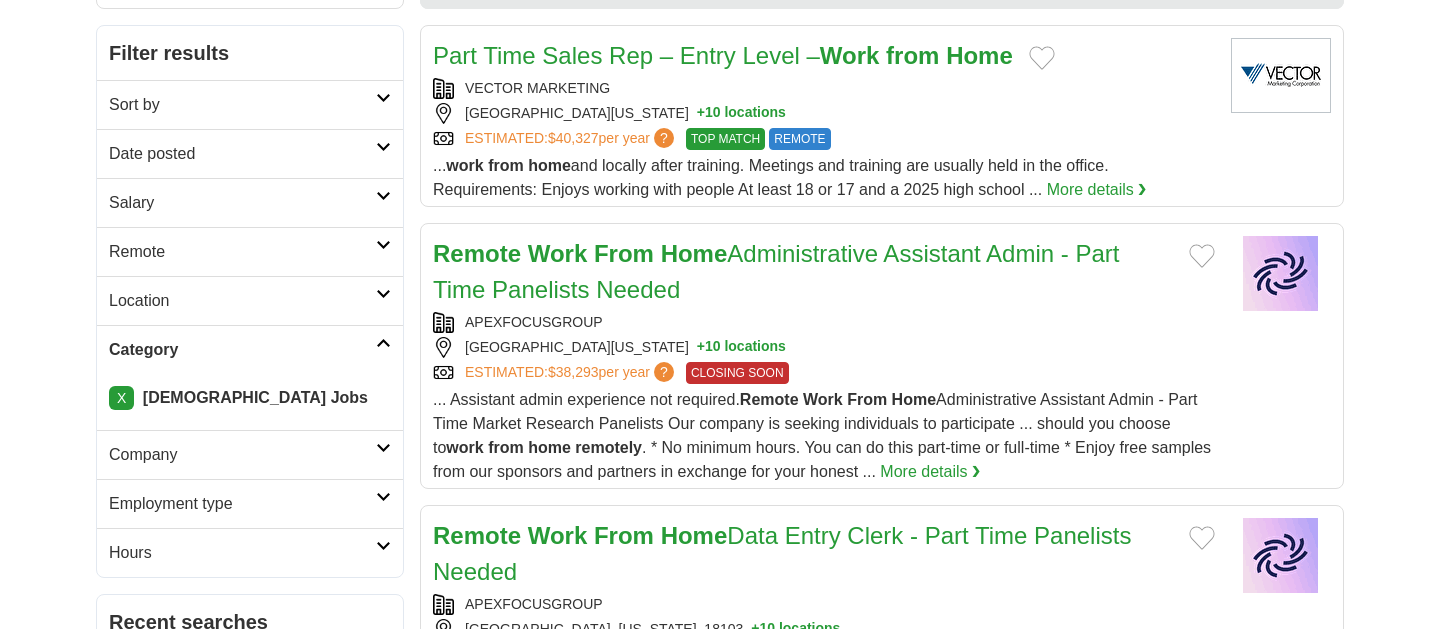 scroll, scrollTop: 292, scrollLeft: 0, axis: vertical 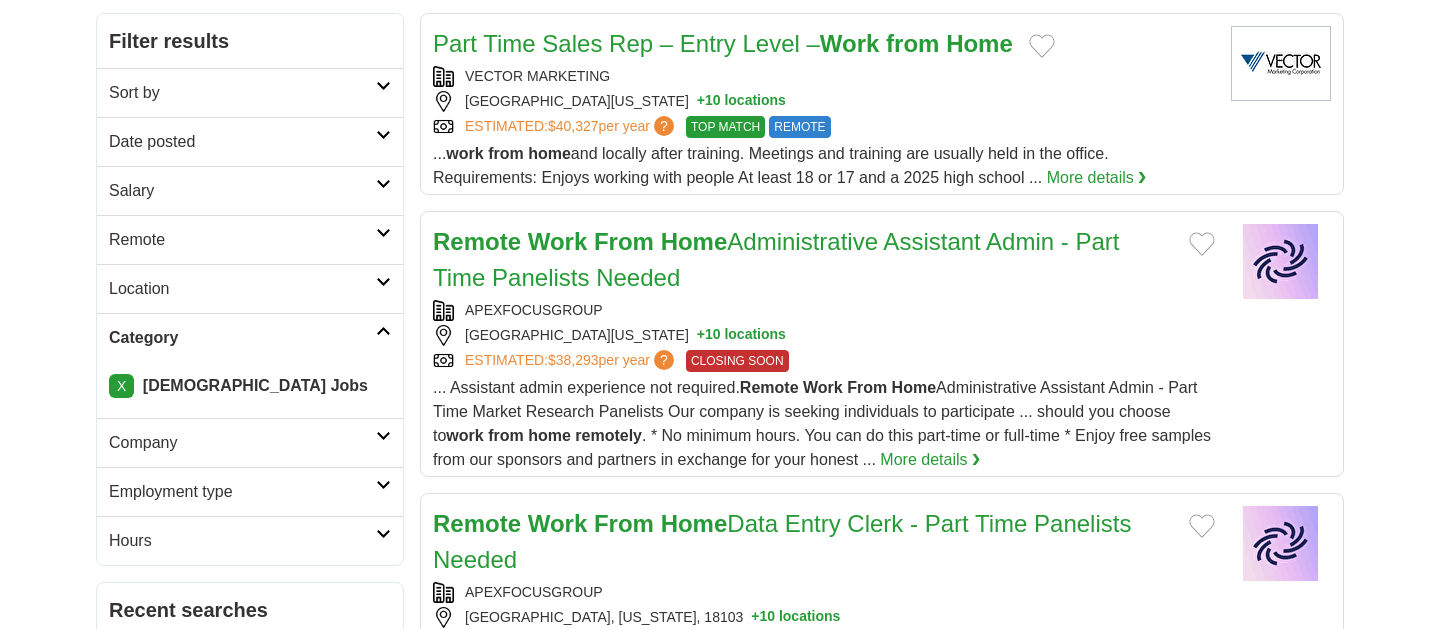 click on "[DEMOGRAPHIC_DATA] Jobs" at bounding box center (255, 385) 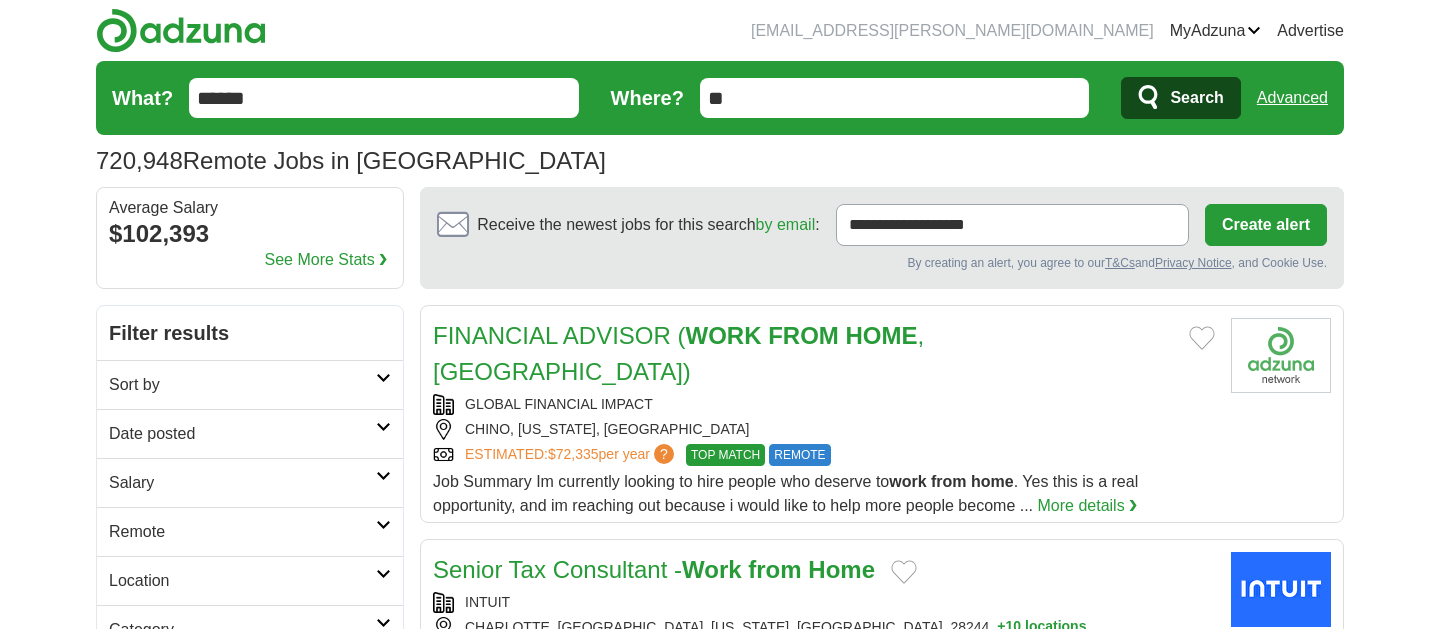 scroll, scrollTop: 0, scrollLeft: 0, axis: both 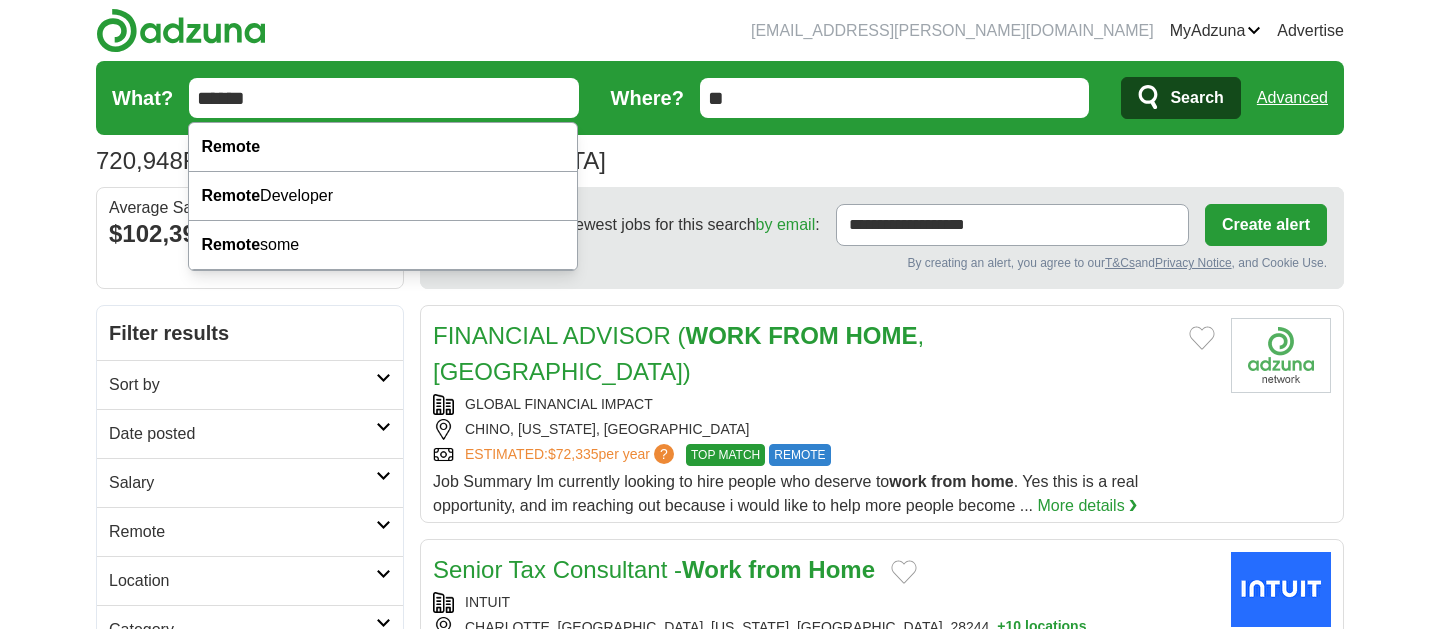 click on "******" at bounding box center (384, 98) 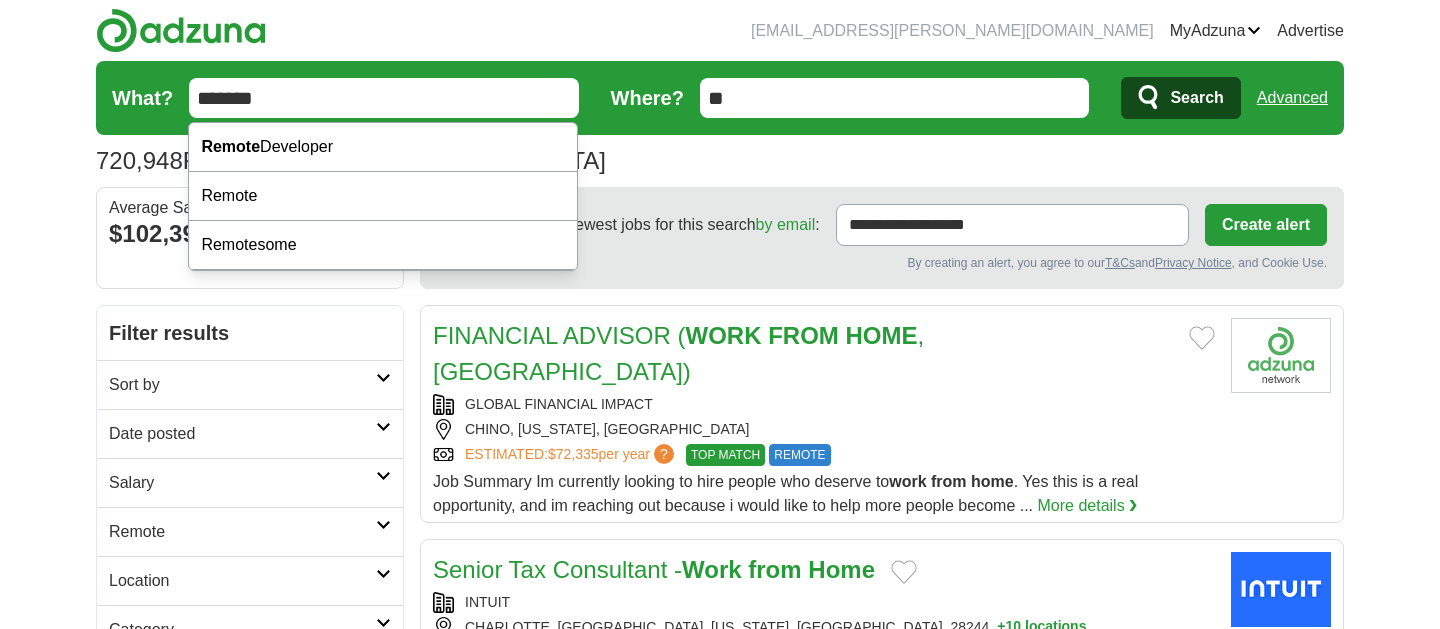 type on "******" 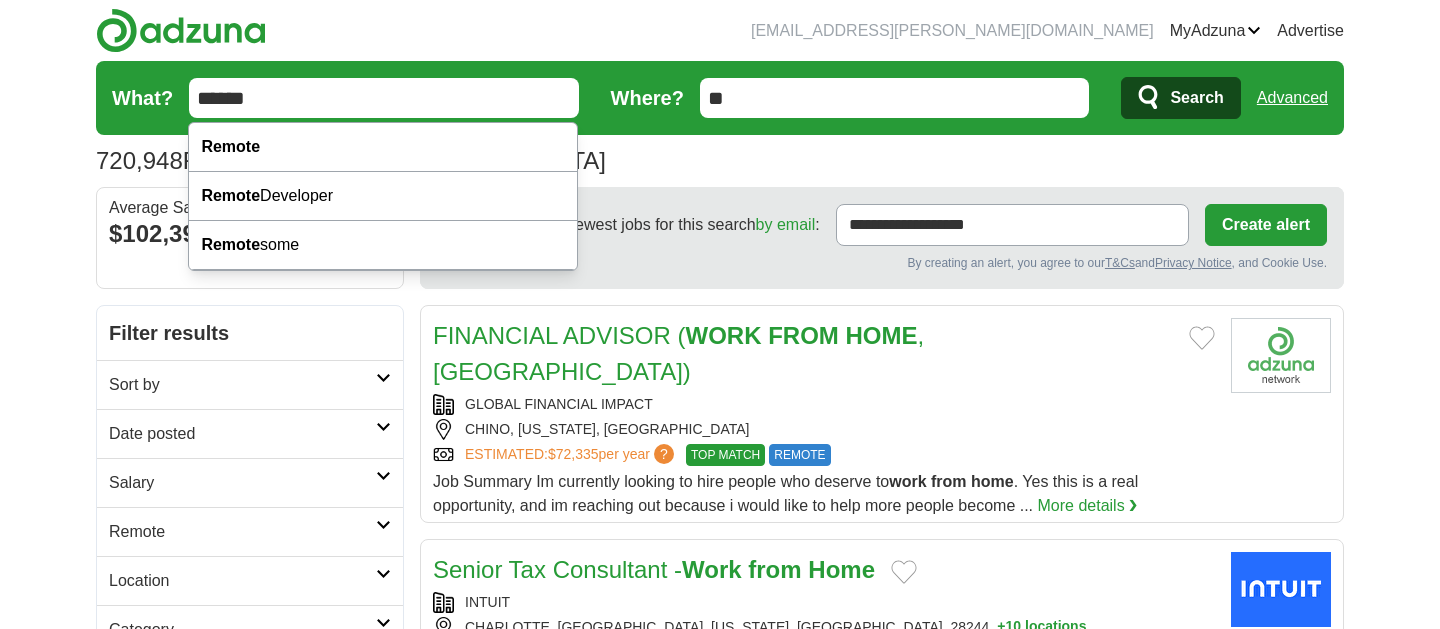 click on "tory.rena@gmail.com
MyAdzuna
Alerts
Favorites
Resumes
ApplyIQ
Preferences
Posted jobs
Logout
Advertise
720,948
Remote Jobs in US
Salary
Salary
Select a salary range
Salary from
from $10,000
from $20,000 from $40,000" at bounding box center (720, 1592) 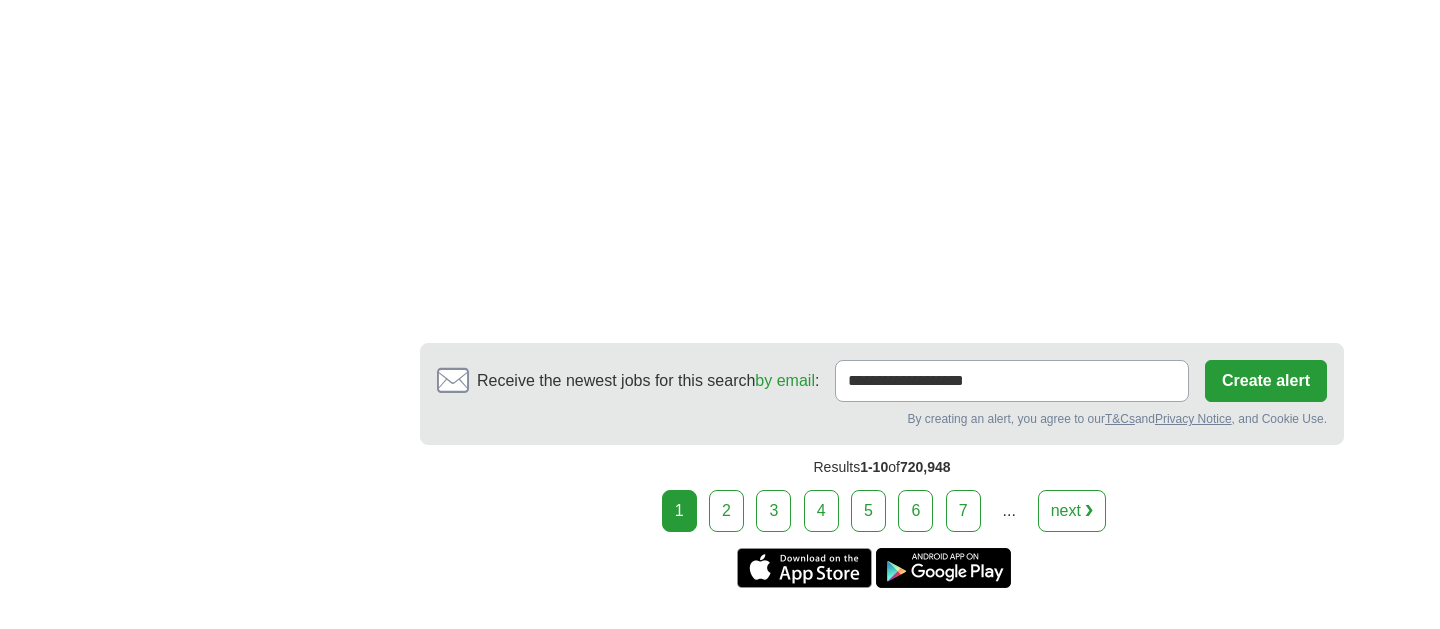scroll, scrollTop: 3620, scrollLeft: 0, axis: vertical 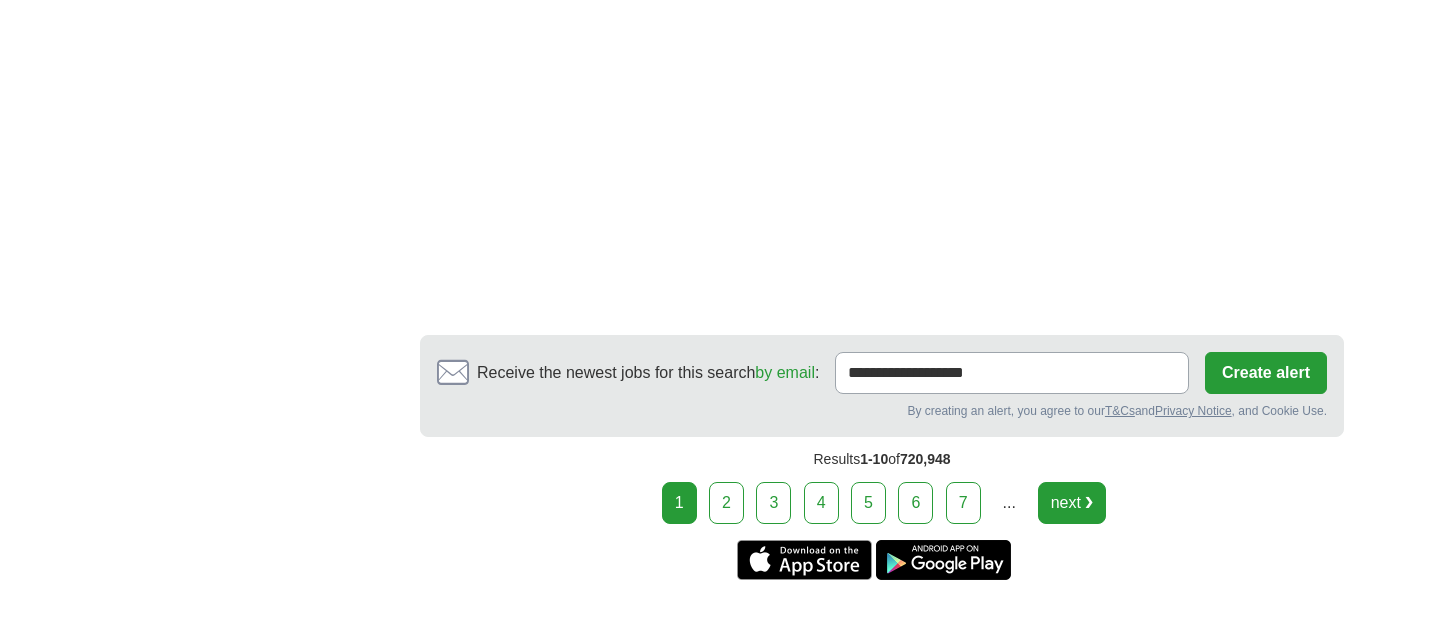 click on "next ❯" at bounding box center [1072, 503] 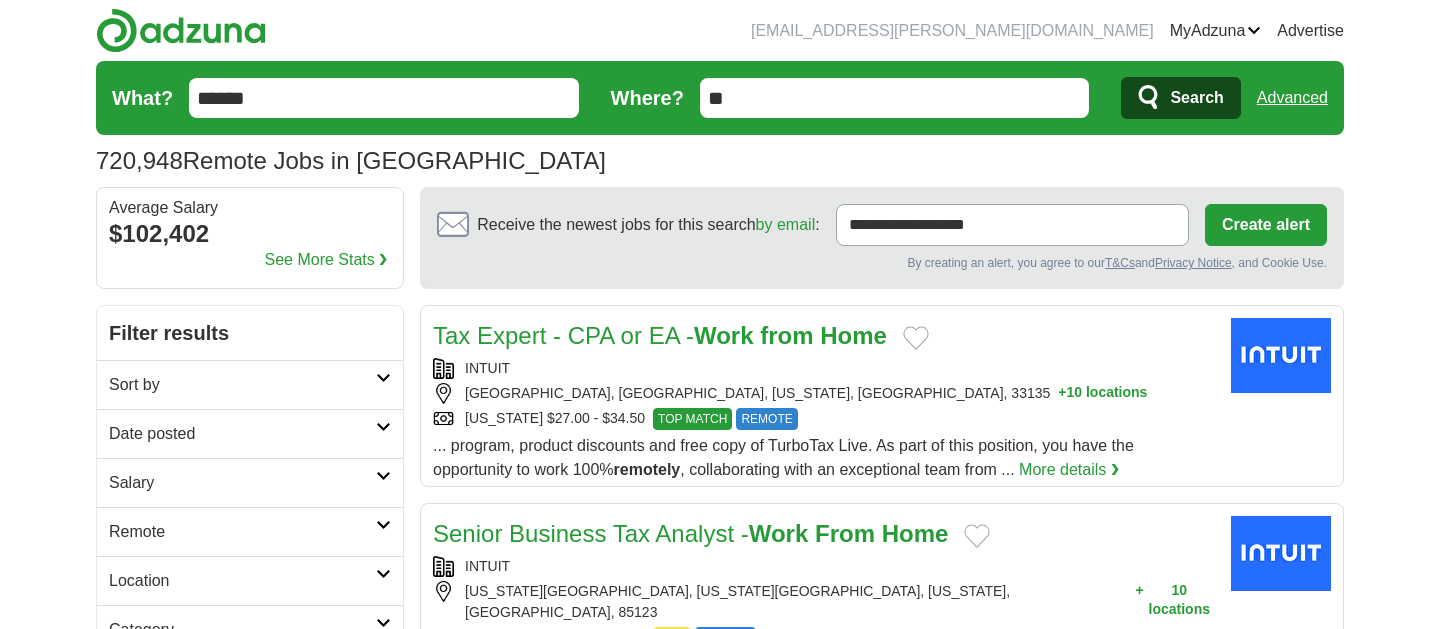 scroll, scrollTop: 0, scrollLeft: 0, axis: both 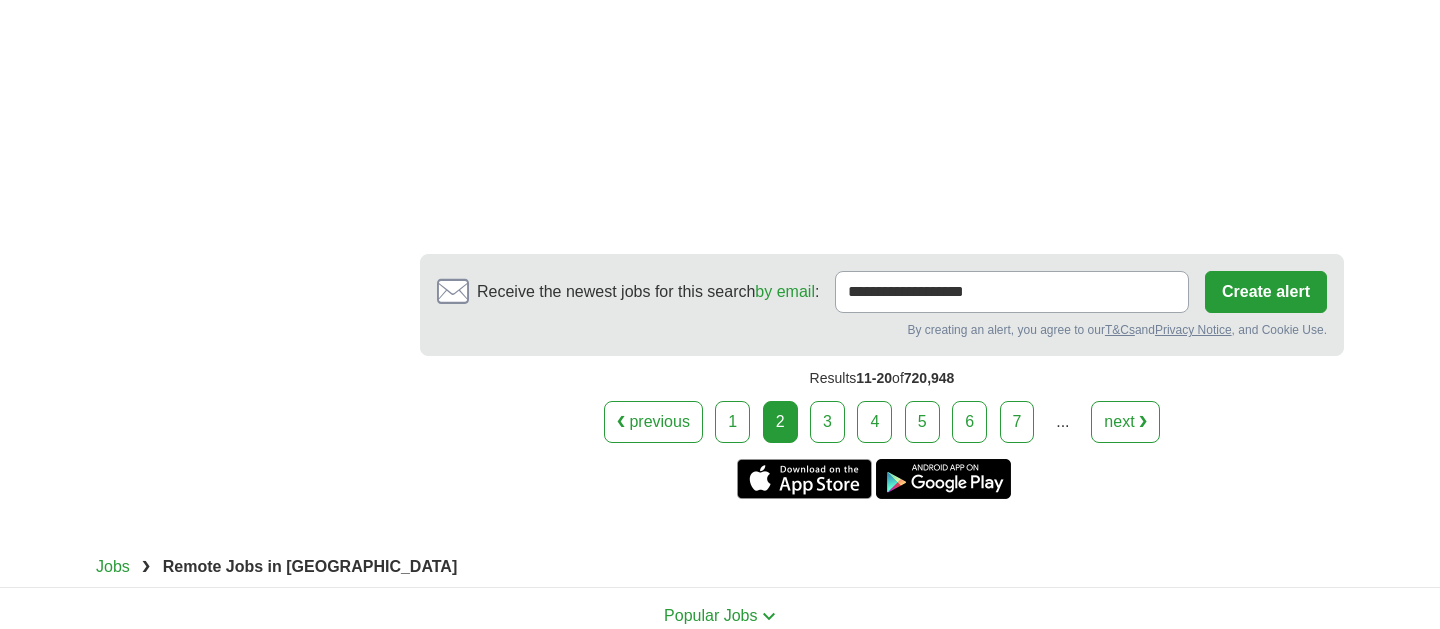 click on "Tax Expert - CPA or EA -  Work   from   Home
INTUIT
[GEOGRAPHIC_DATA], [GEOGRAPHIC_DATA], [US_STATE], [GEOGRAPHIC_DATA], 33135
+ 10
locations
[US_STATE] $27.00 - $34.50" at bounding box center [882, -1483] 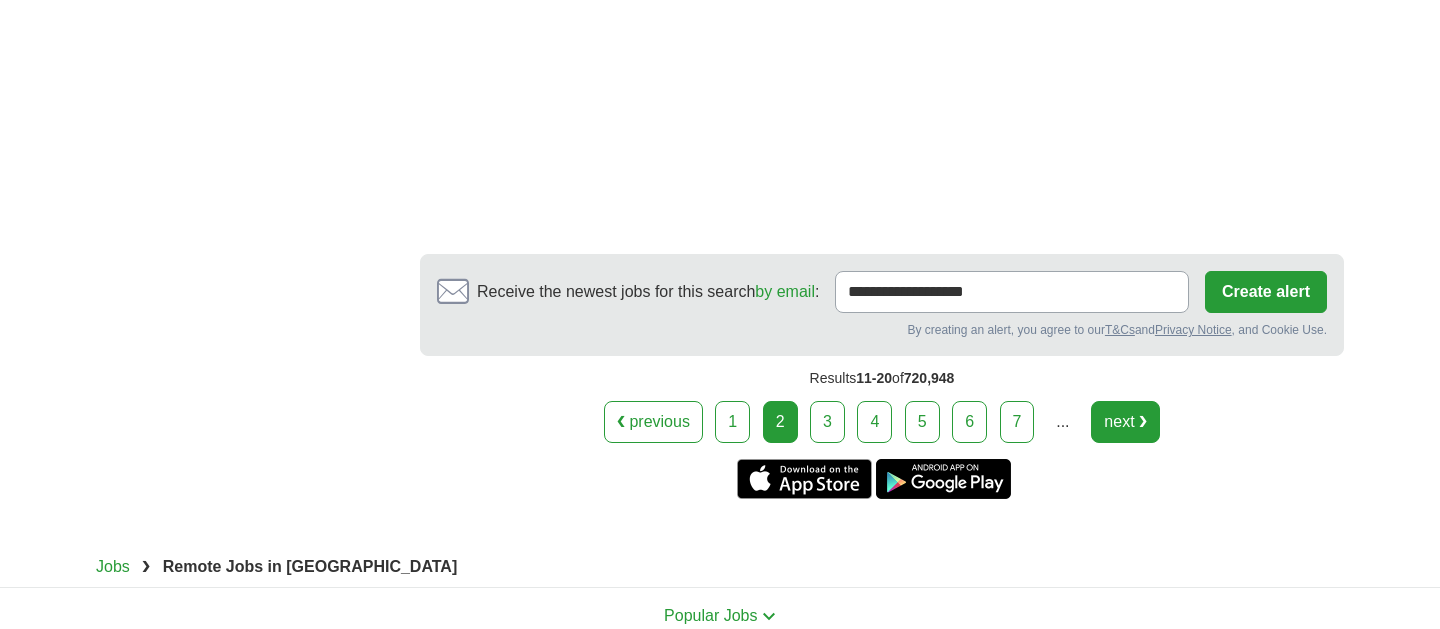 click on "next ❯" at bounding box center (1125, 422) 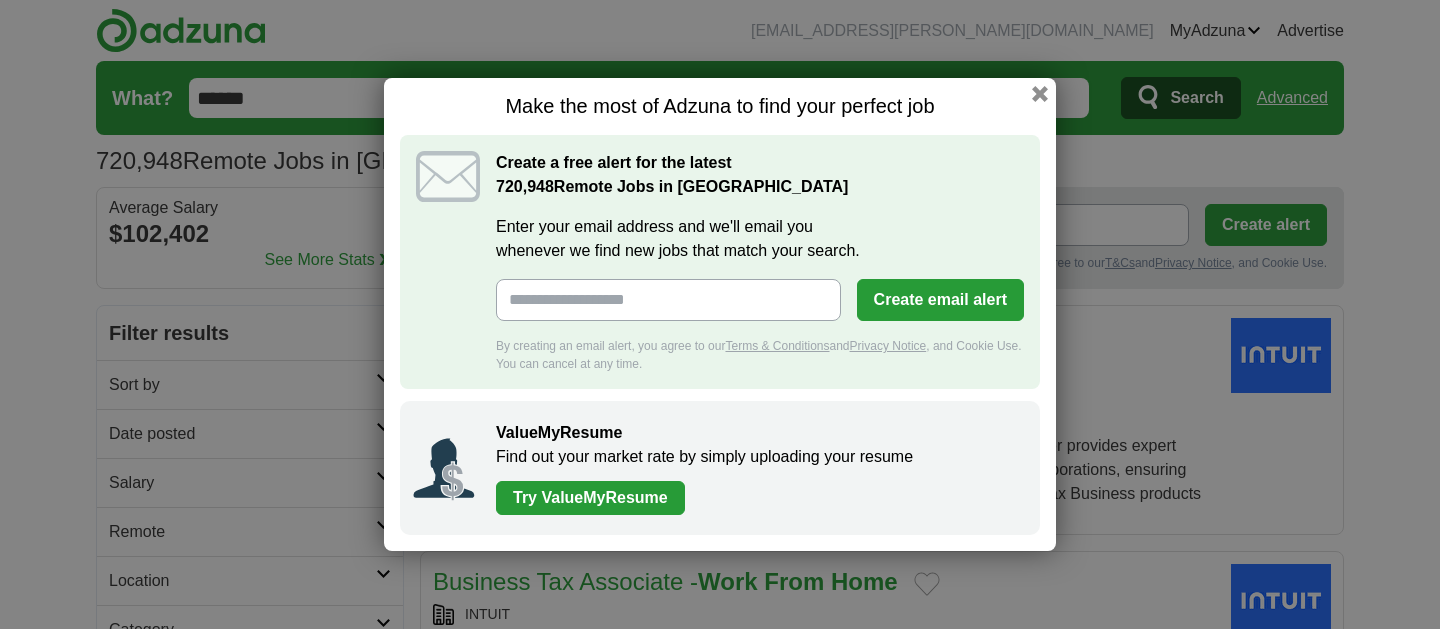 scroll, scrollTop: 0, scrollLeft: 0, axis: both 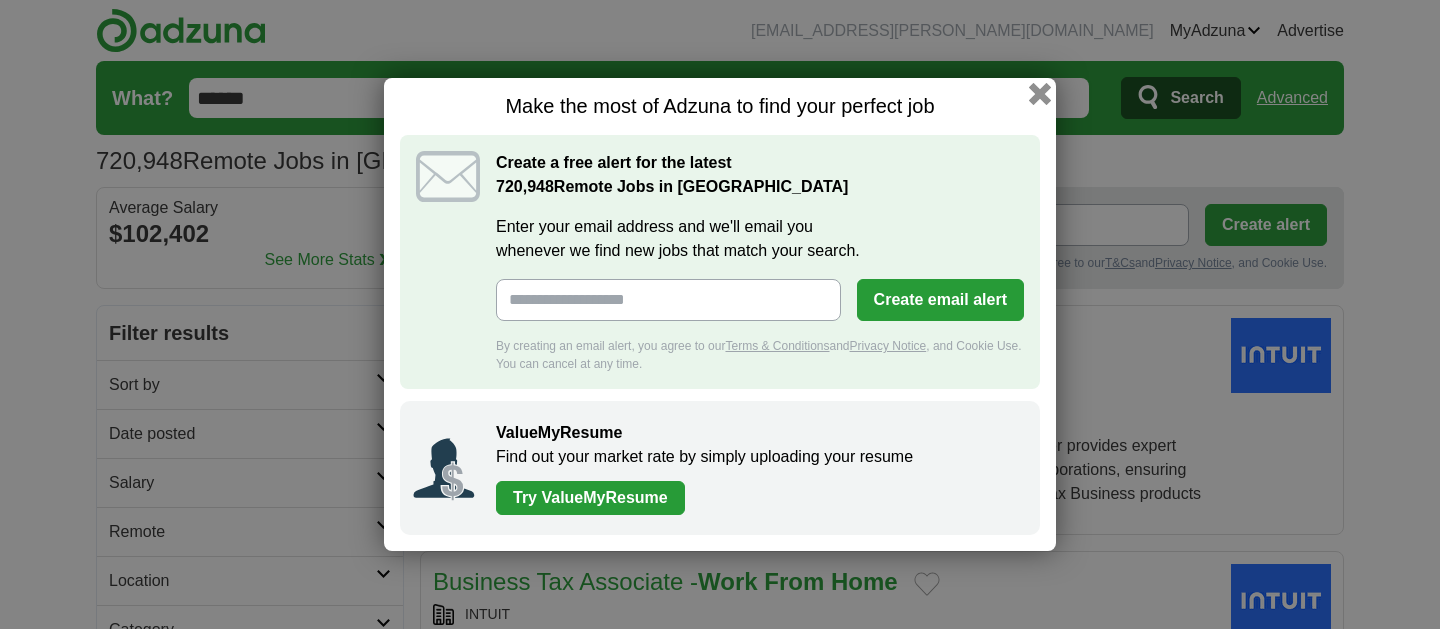 click at bounding box center [1040, 94] 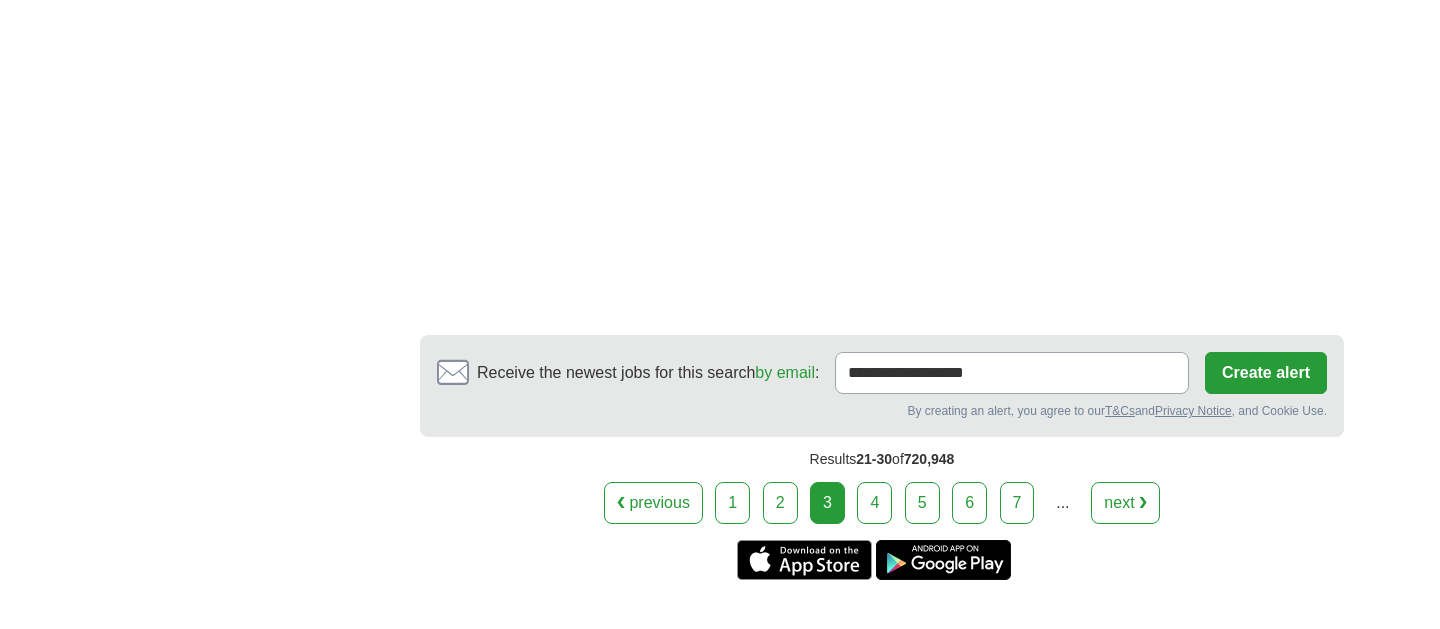 scroll, scrollTop: 3517, scrollLeft: 0, axis: vertical 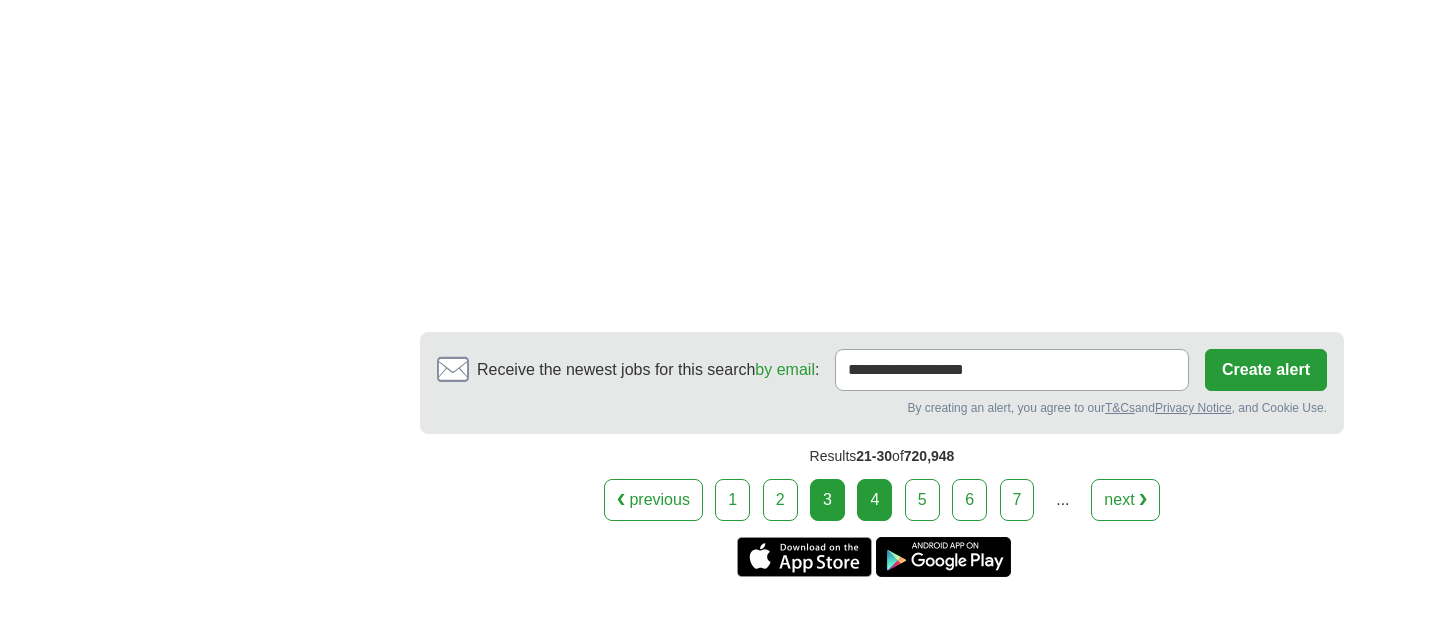 click on "4" at bounding box center (874, 500) 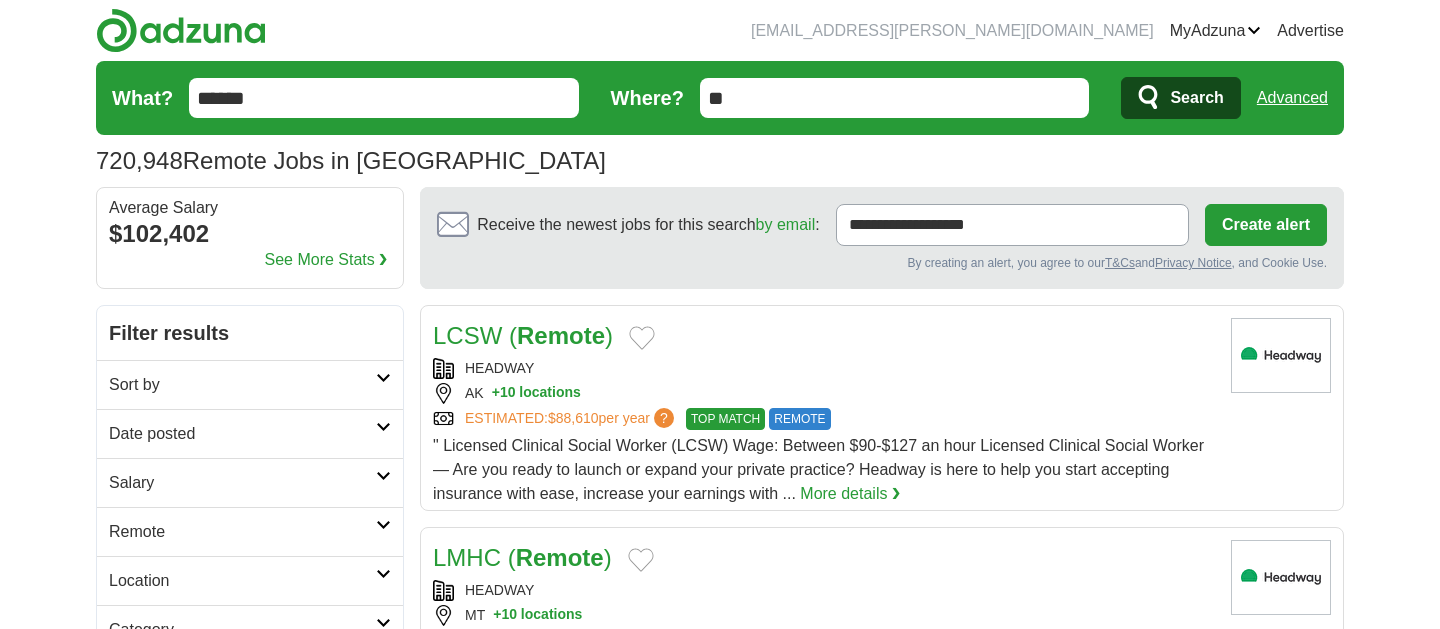 scroll, scrollTop: 0, scrollLeft: 0, axis: both 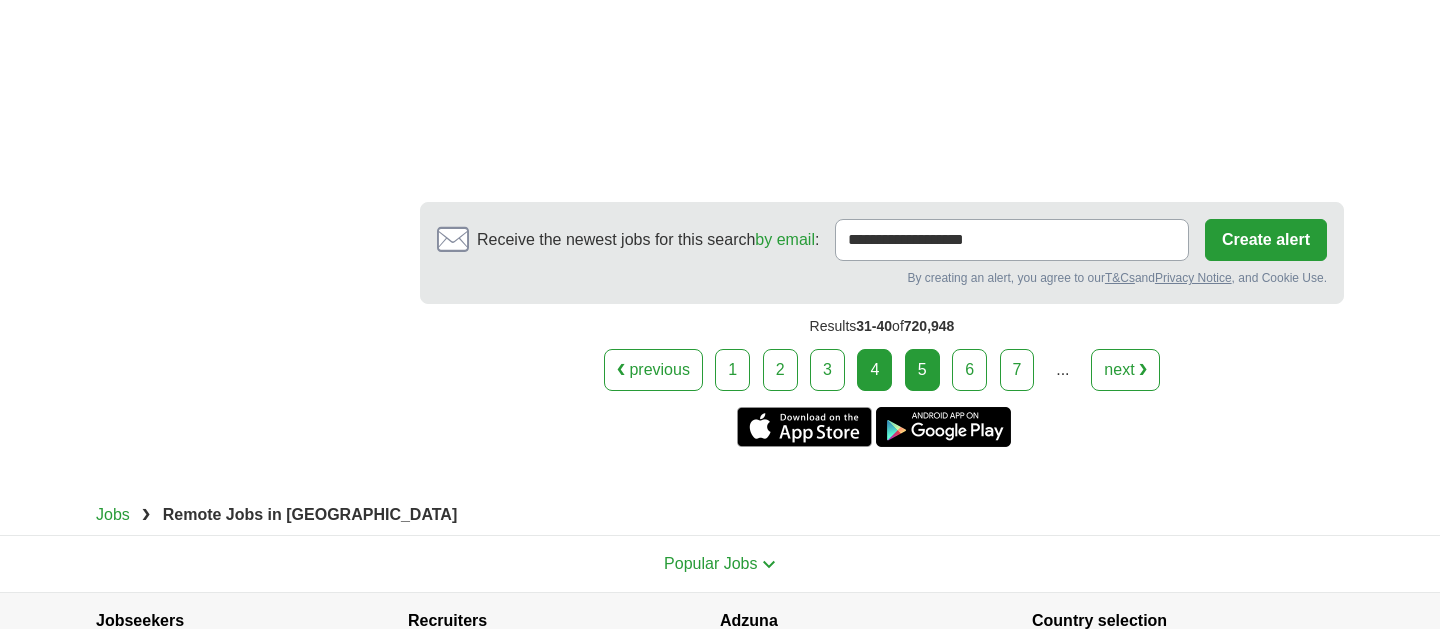 click on "5" at bounding box center [922, 370] 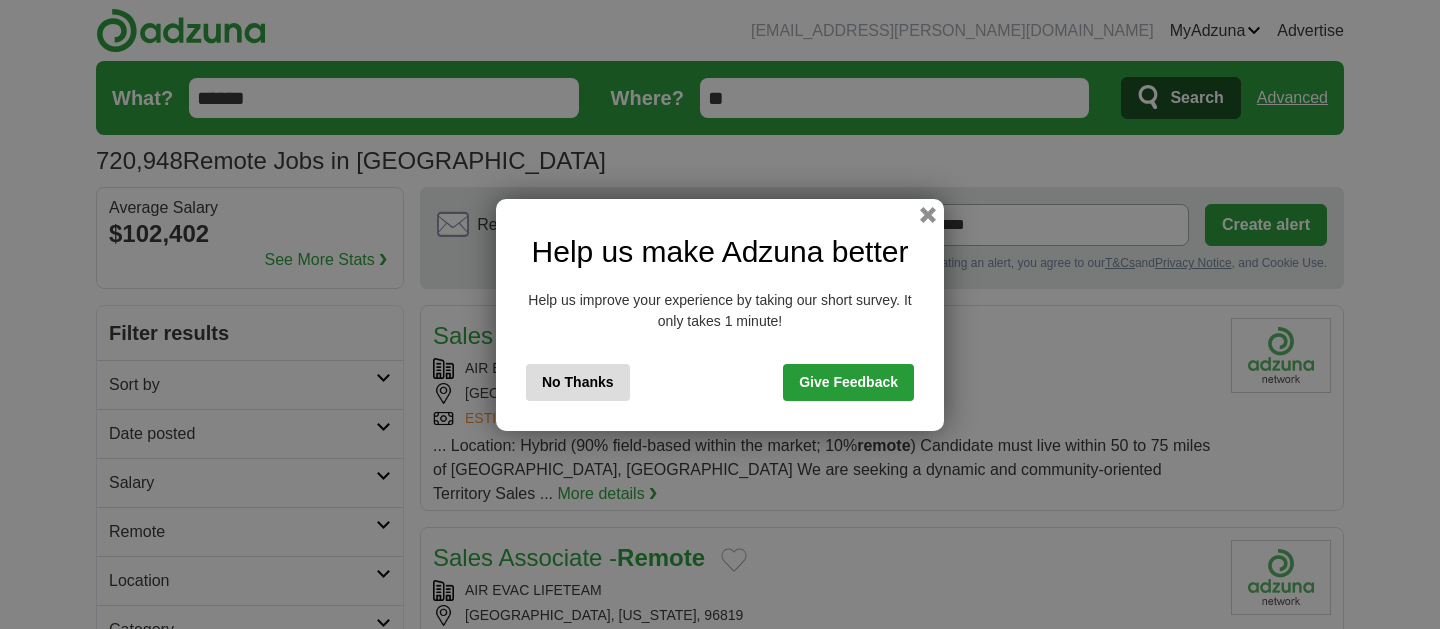 scroll, scrollTop: 0, scrollLeft: 0, axis: both 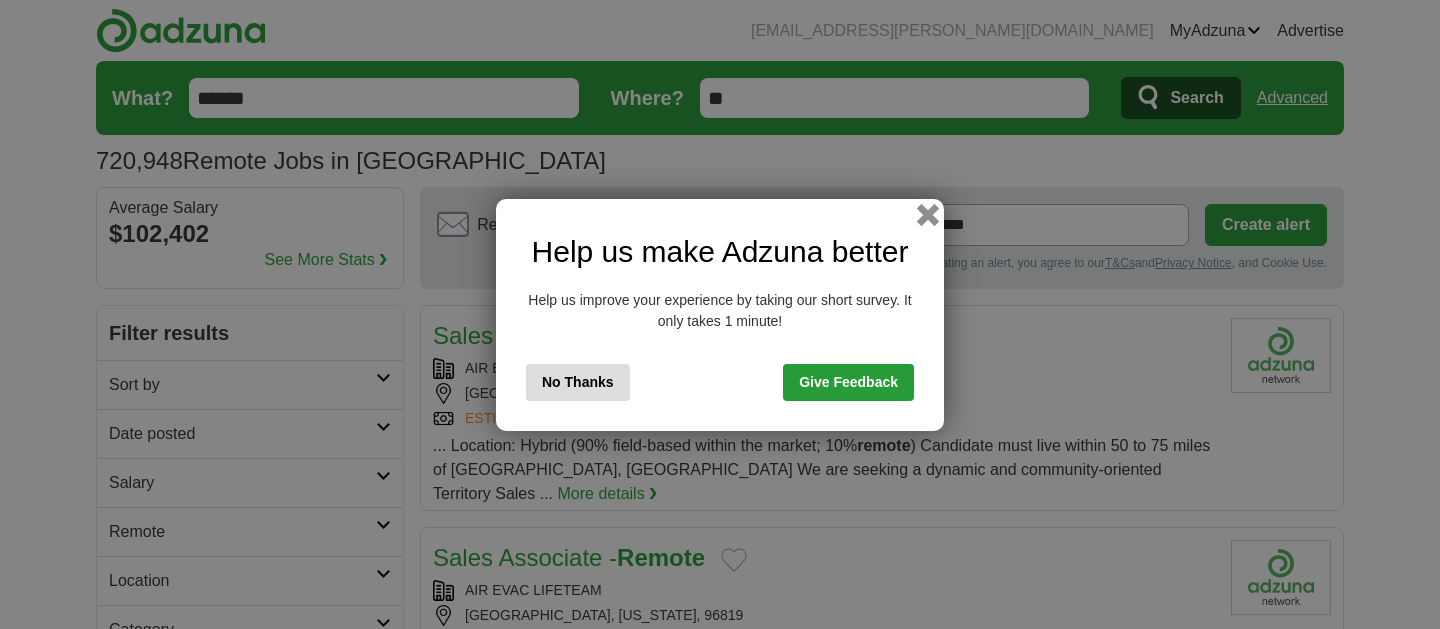 click at bounding box center (928, 214) 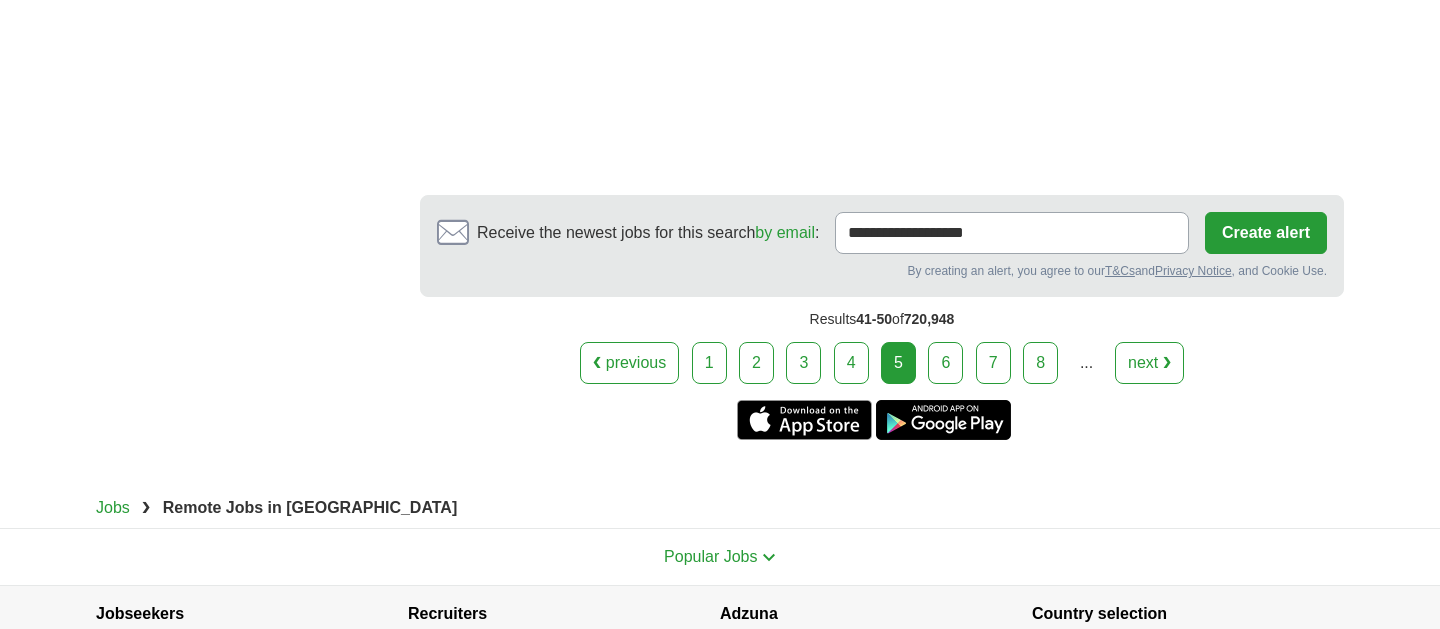 scroll, scrollTop: 3805, scrollLeft: 0, axis: vertical 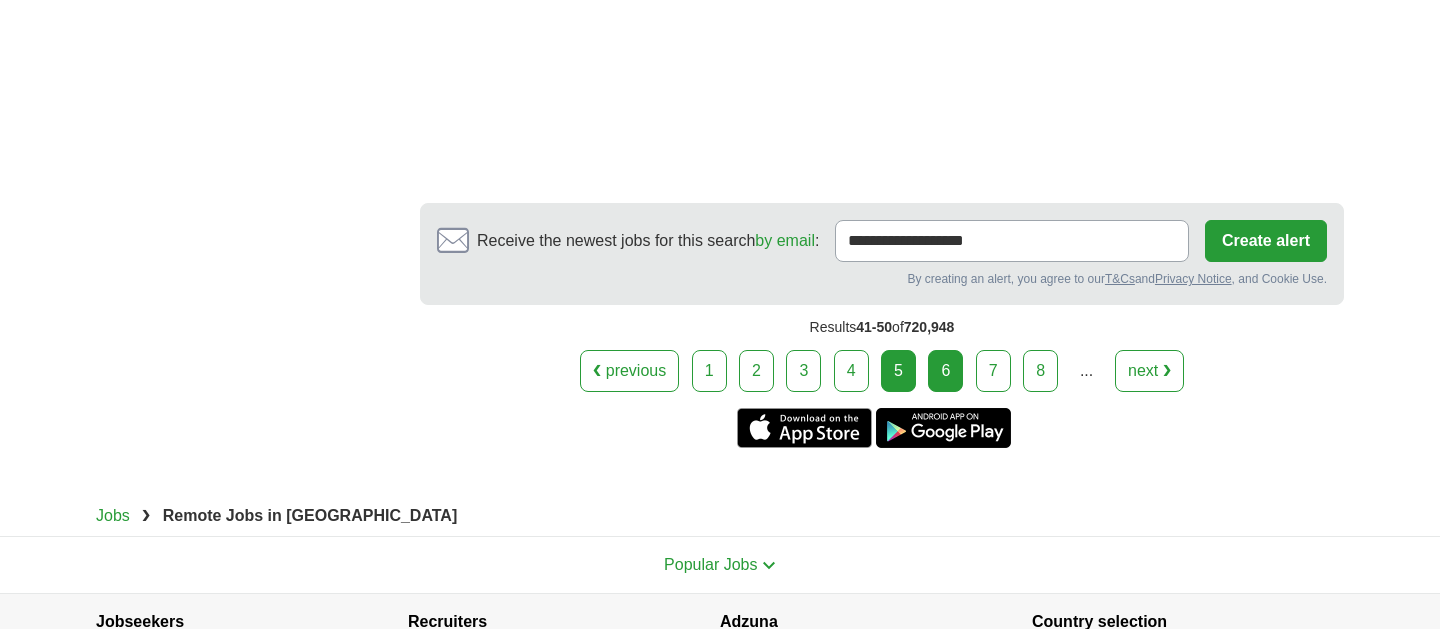 click on "6" at bounding box center (945, 371) 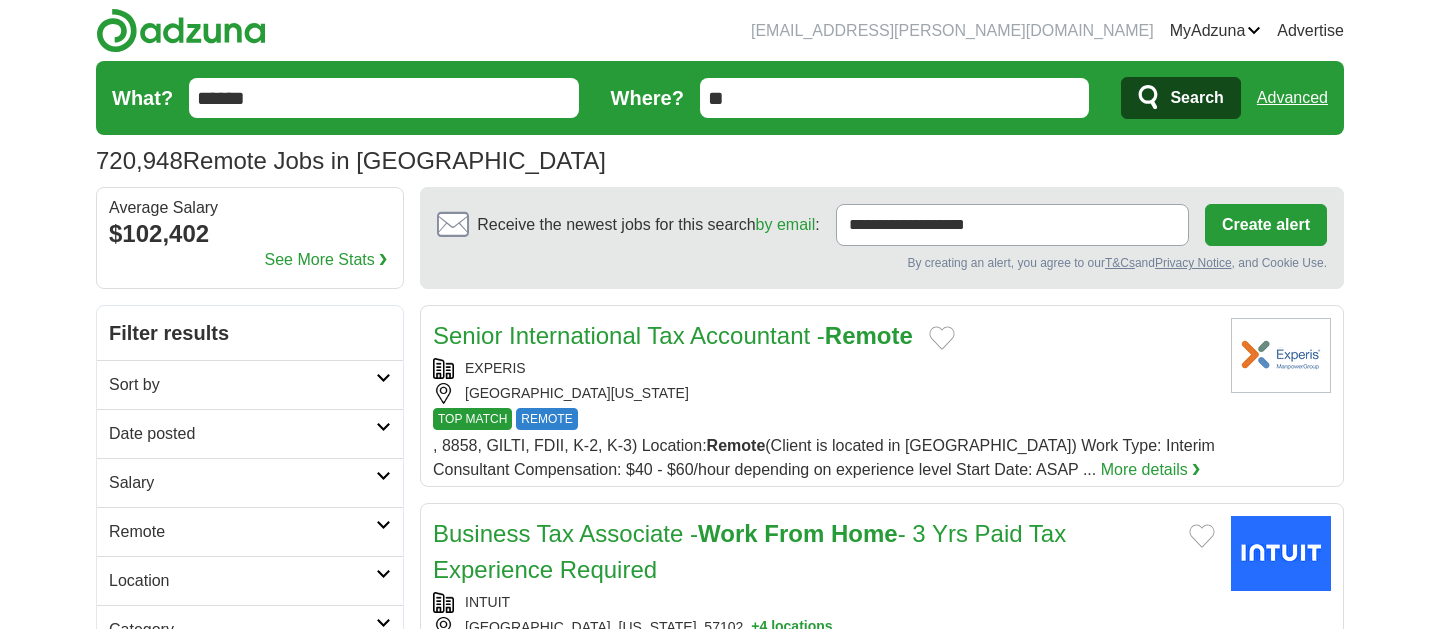 scroll, scrollTop: 0, scrollLeft: 0, axis: both 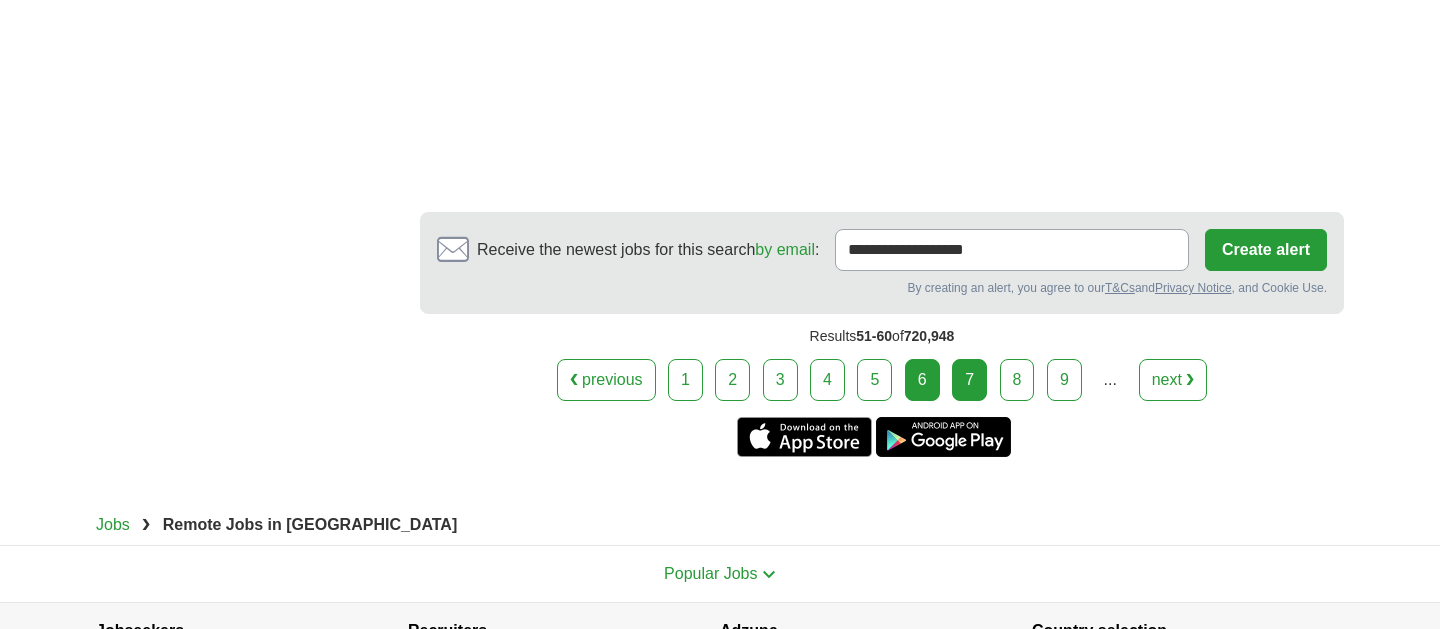 drag, startPoint x: 964, startPoint y: 397, endPoint x: 964, endPoint y: 385, distance: 12 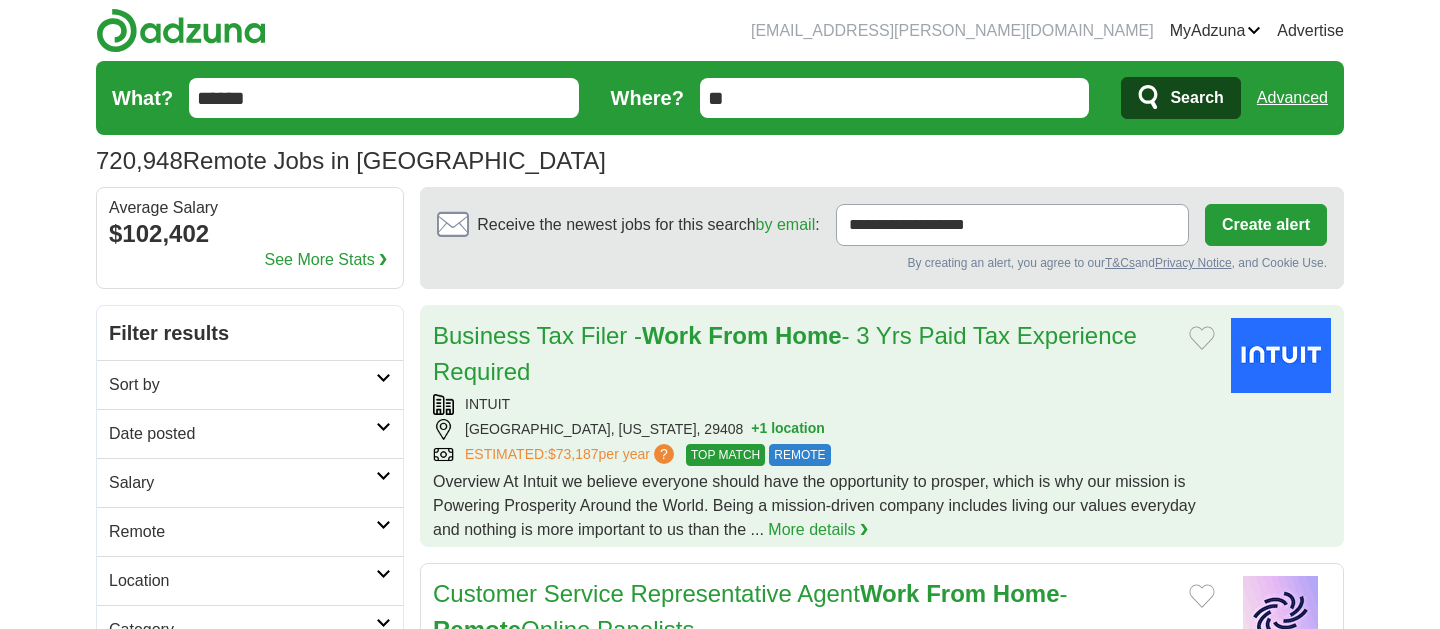 scroll, scrollTop: 0, scrollLeft: 0, axis: both 